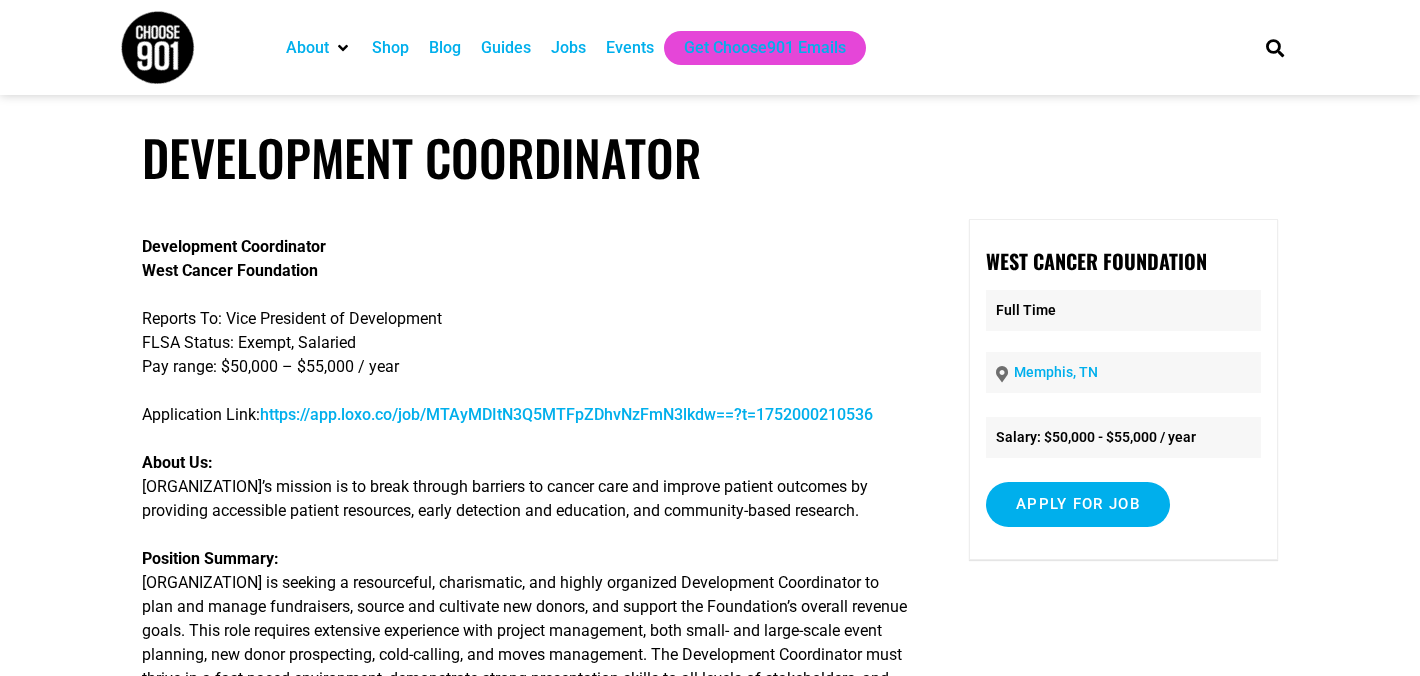 scroll, scrollTop: 0, scrollLeft: 0, axis: both 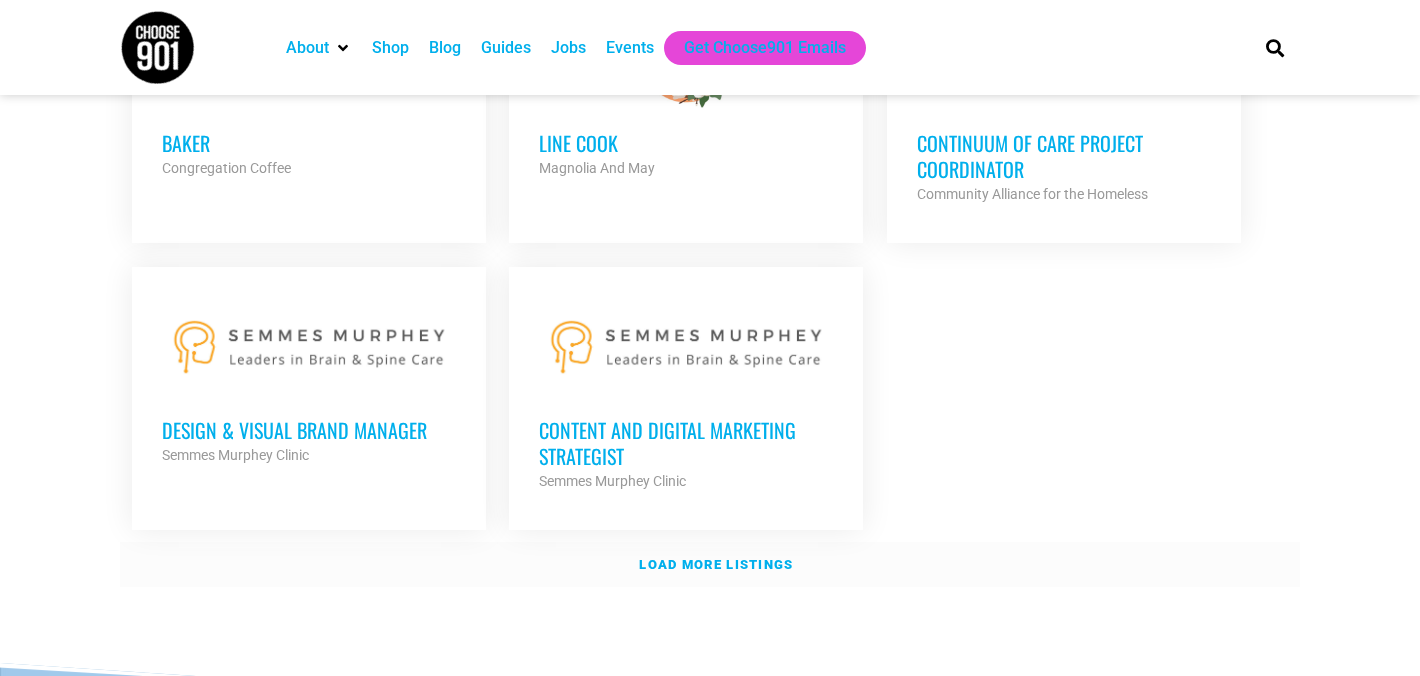 click on "Load more listings" at bounding box center [716, 564] 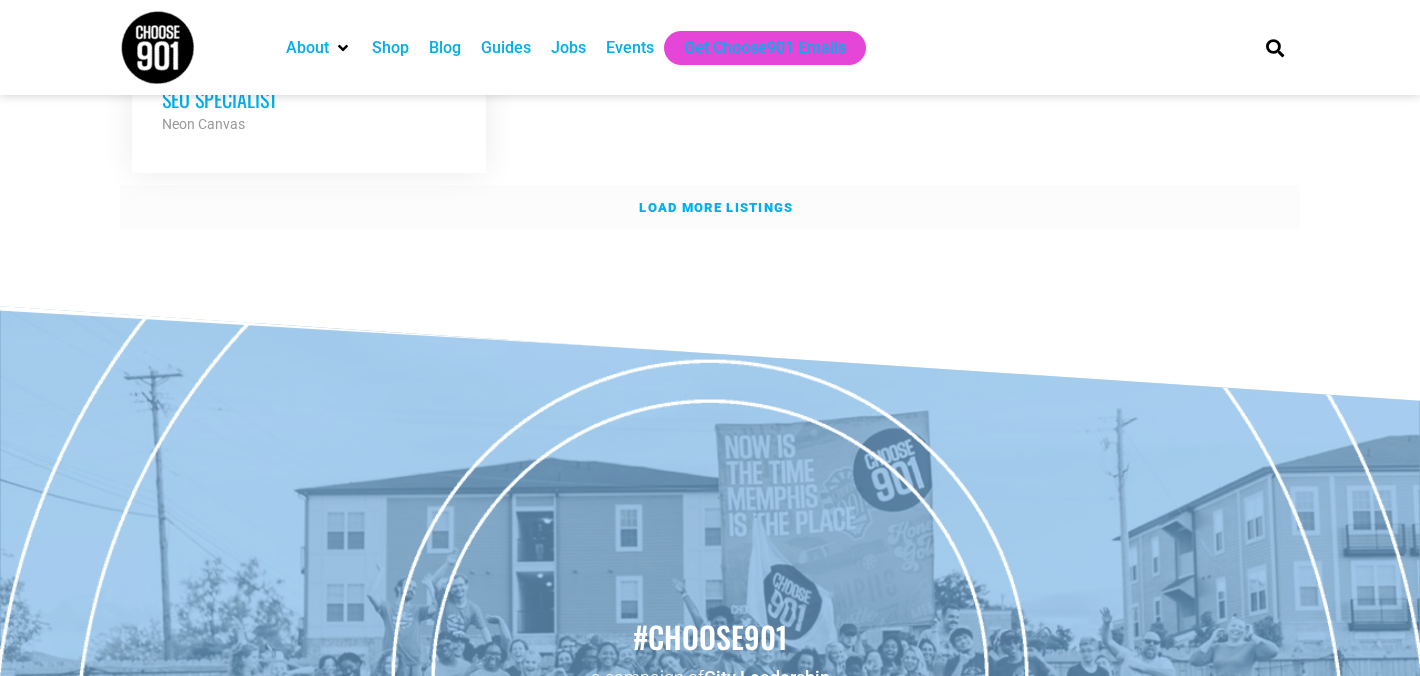 scroll, scrollTop: 4807, scrollLeft: 0, axis: vertical 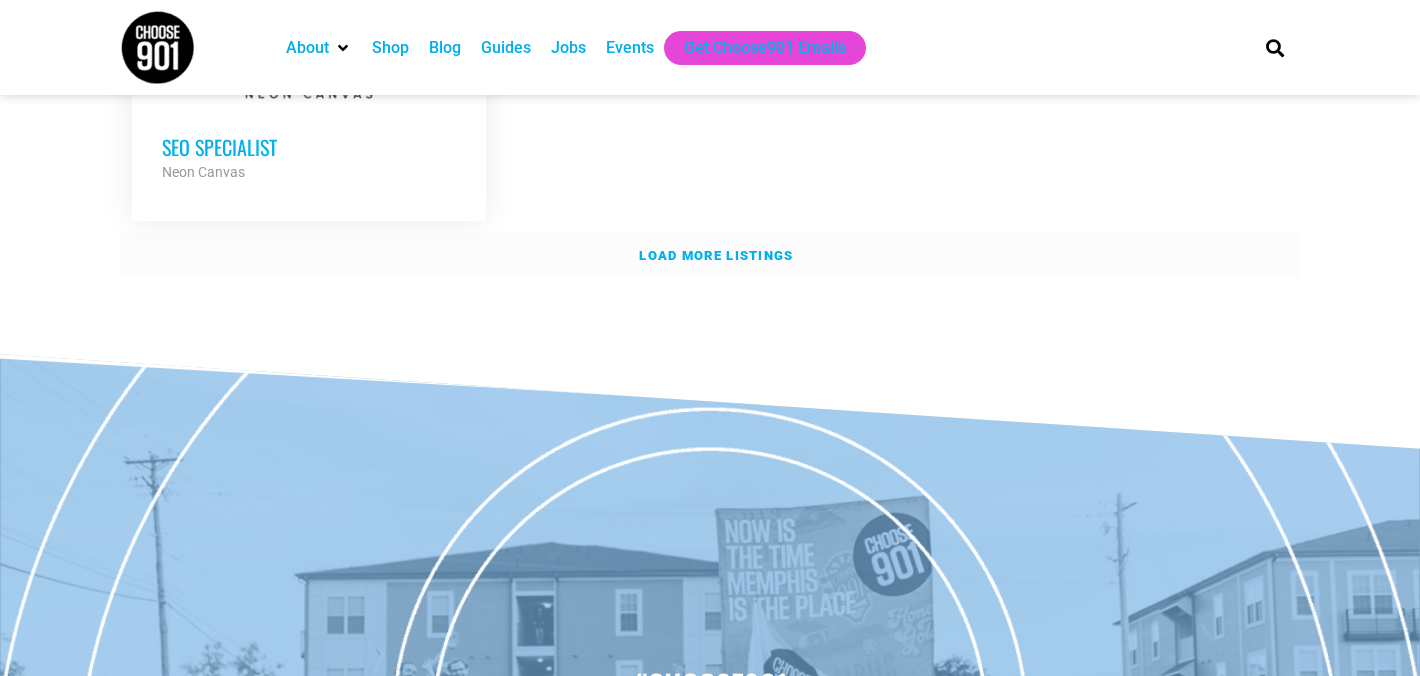 click on "Load more listings" at bounding box center [716, 255] 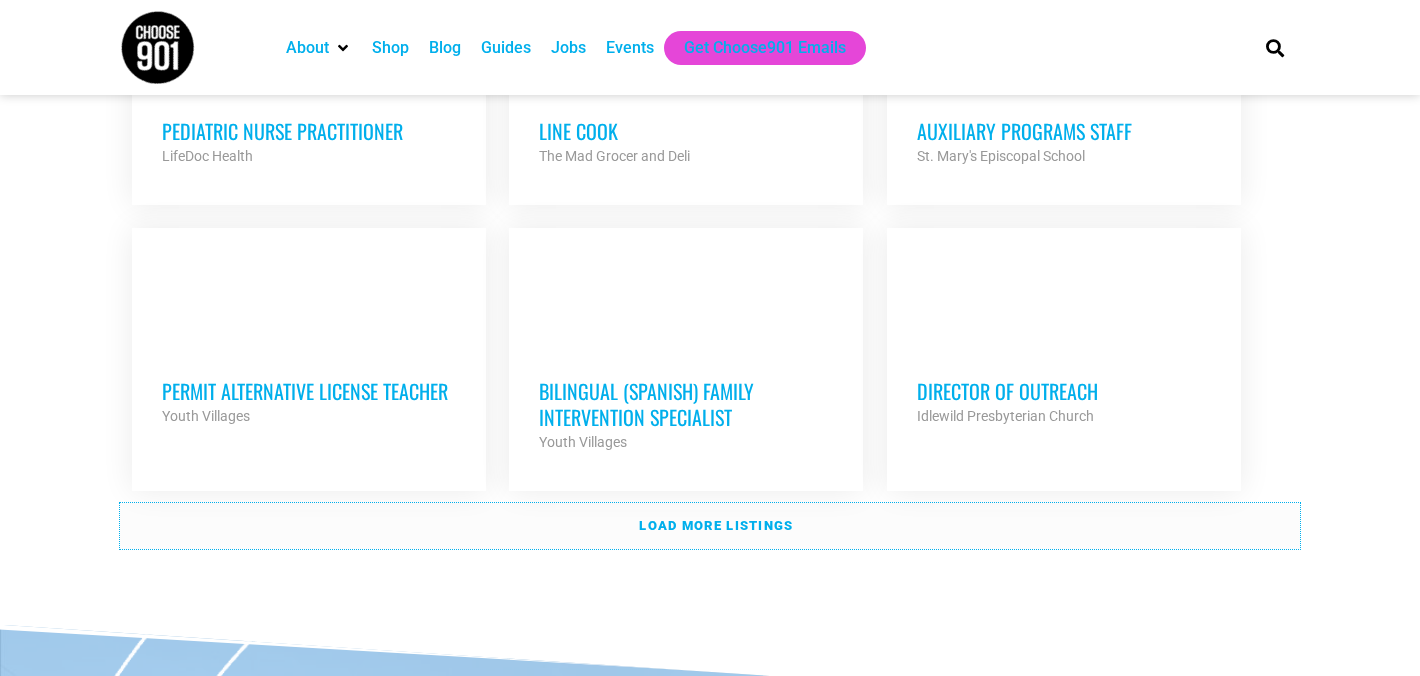 scroll, scrollTop: 6259, scrollLeft: 0, axis: vertical 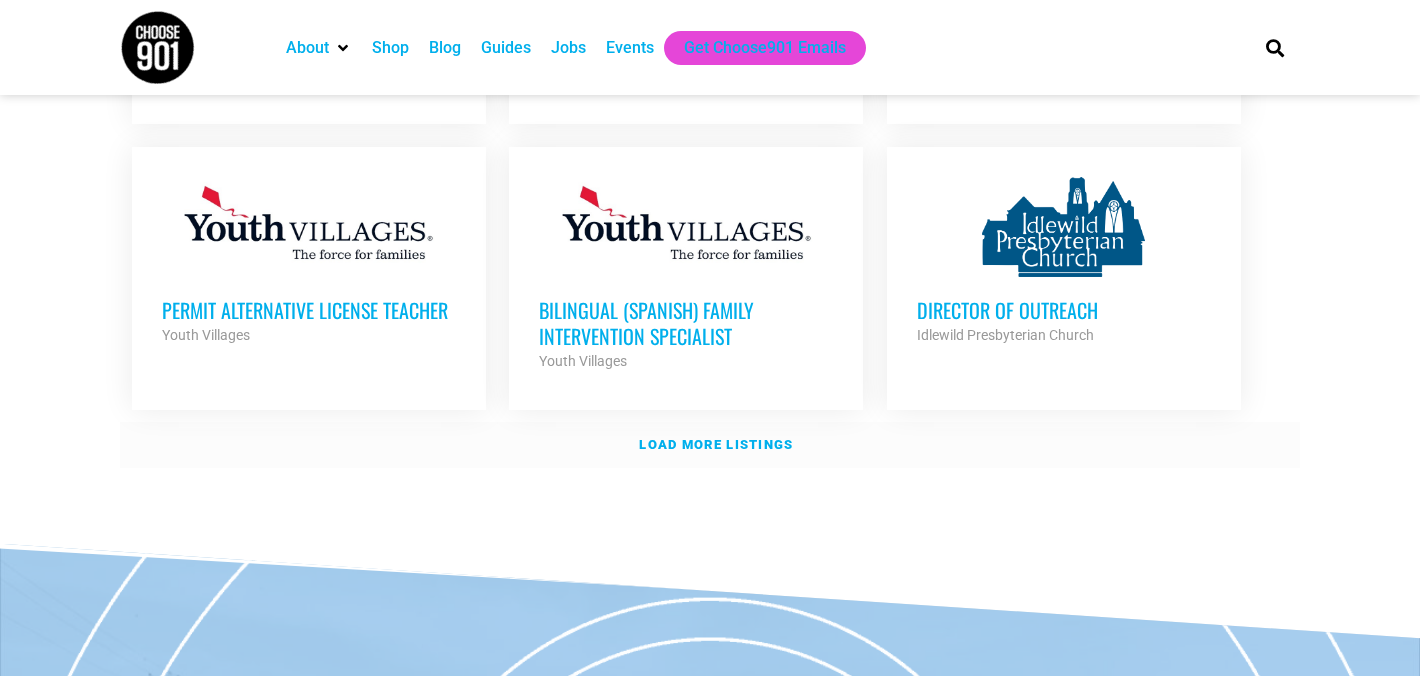 click on "Load more listings" at bounding box center [710, 445] 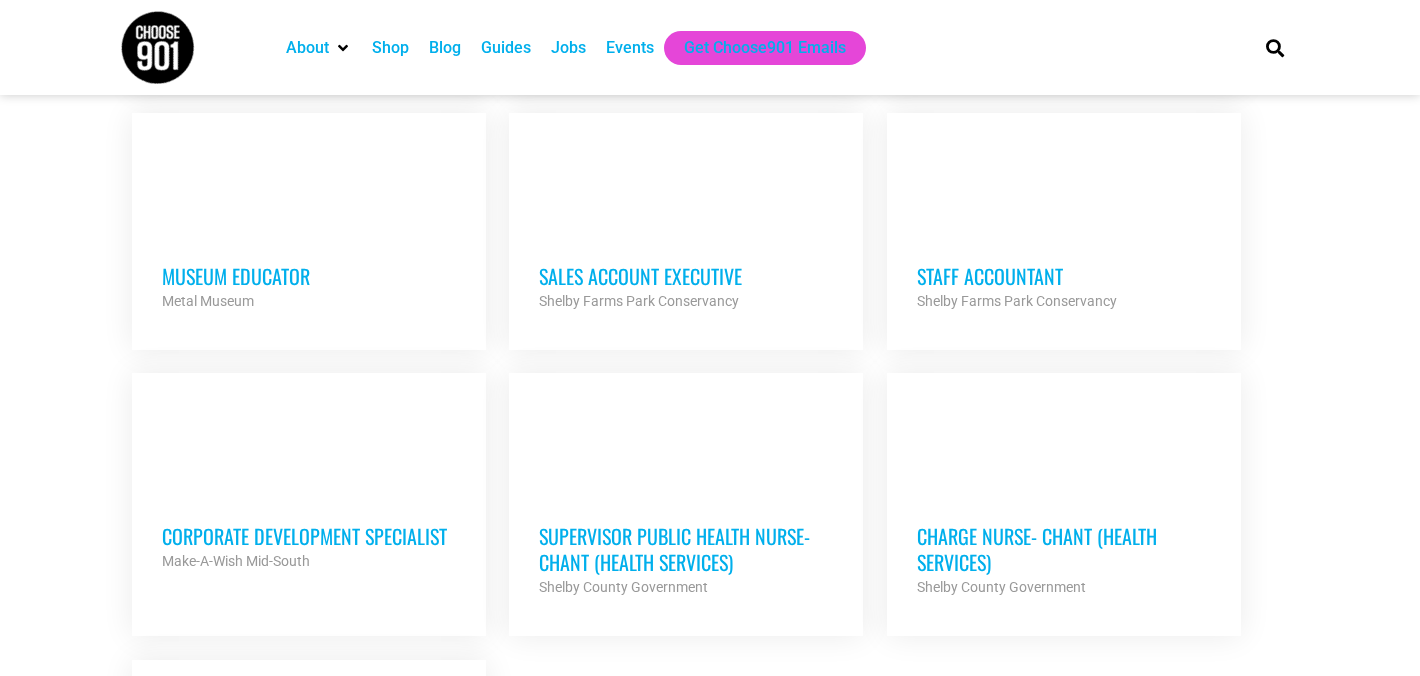 scroll, scrollTop: 7372, scrollLeft: 0, axis: vertical 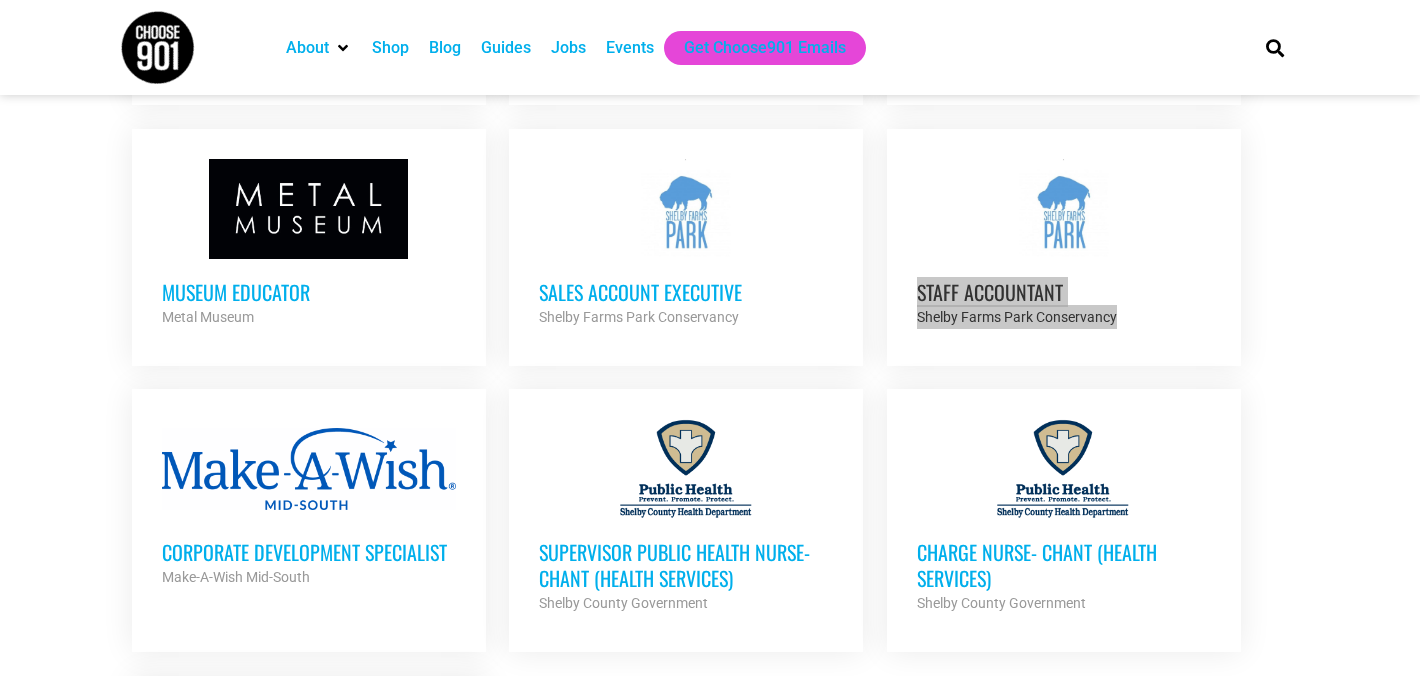 drag, startPoint x: 1044, startPoint y: 286, endPoint x: 853, endPoint y: 0, distance: 343.91425 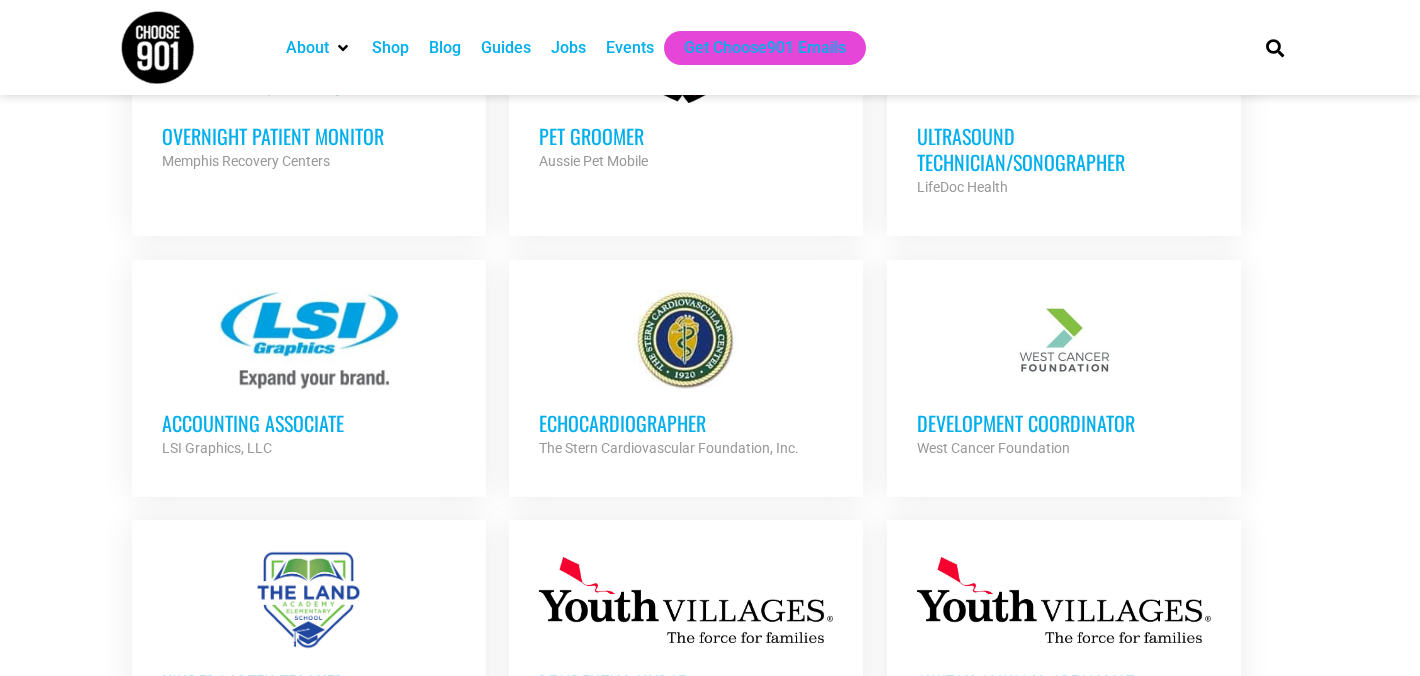 scroll, scrollTop: 6719, scrollLeft: 0, axis: vertical 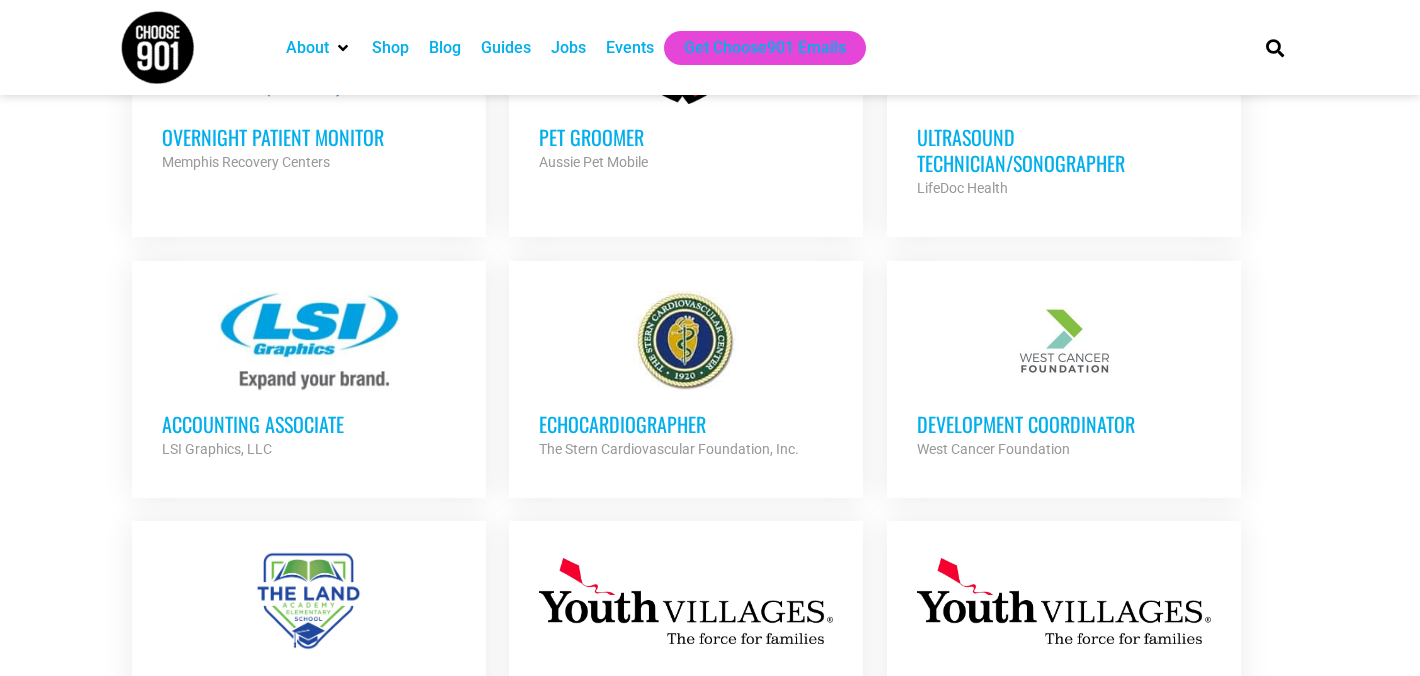 drag, startPoint x: 539, startPoint y: 410, endPoint x: 597, endPoint y: 401, distance: 58.694122 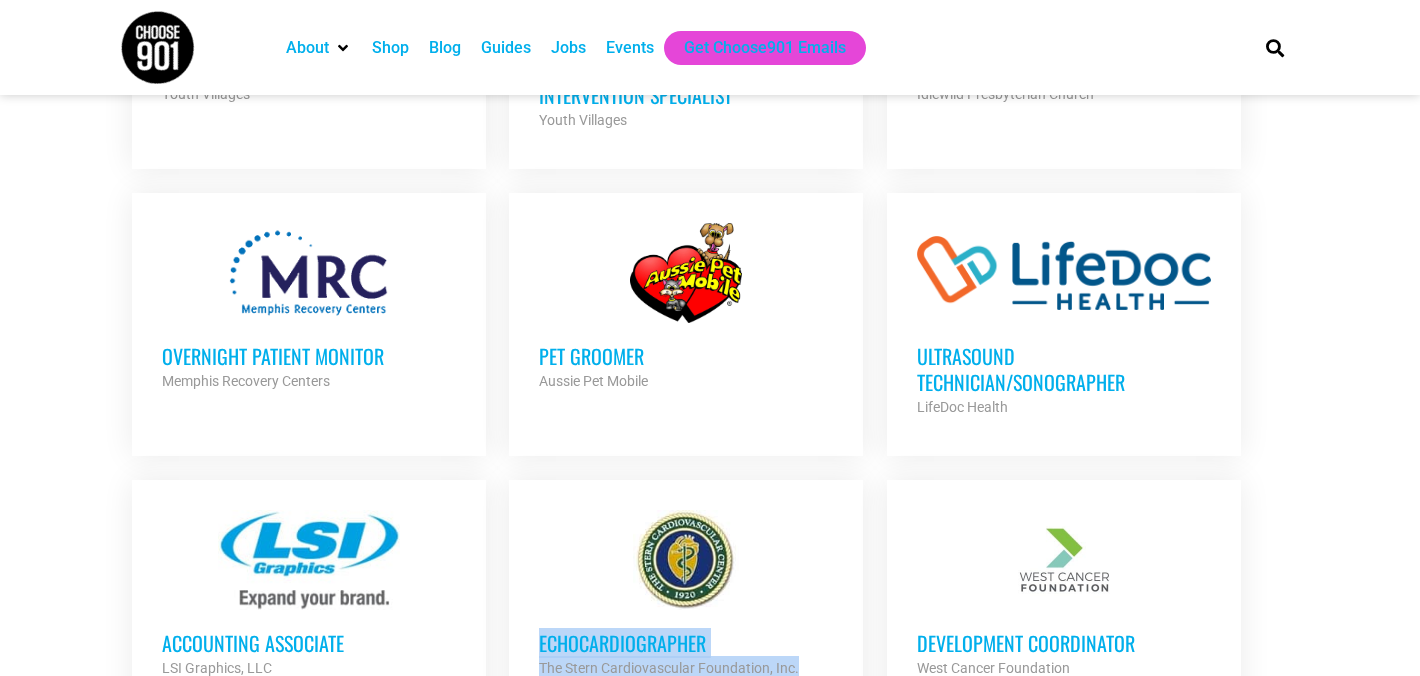 scroll, scrollTop: 6487, scrollLeft: 0, axis: vertical 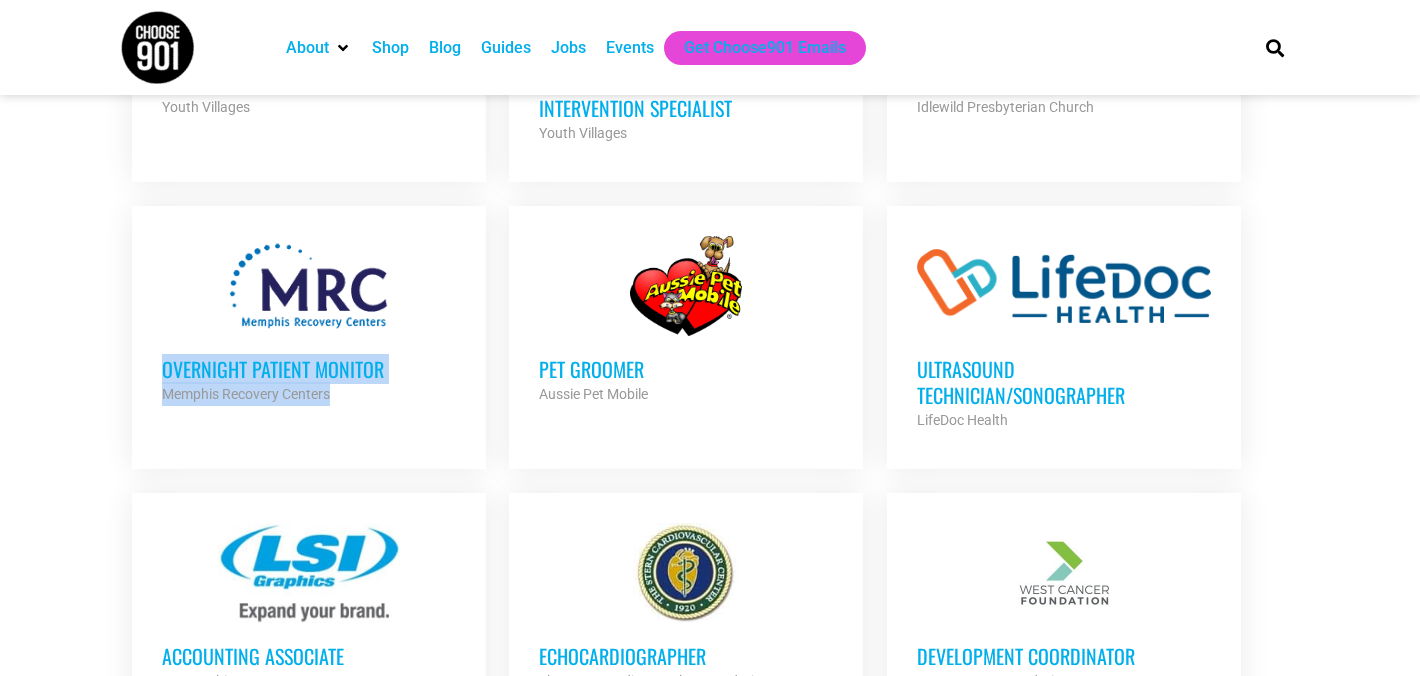 click on "Memphis Recovery Centers" at bounding box center [309, 394] 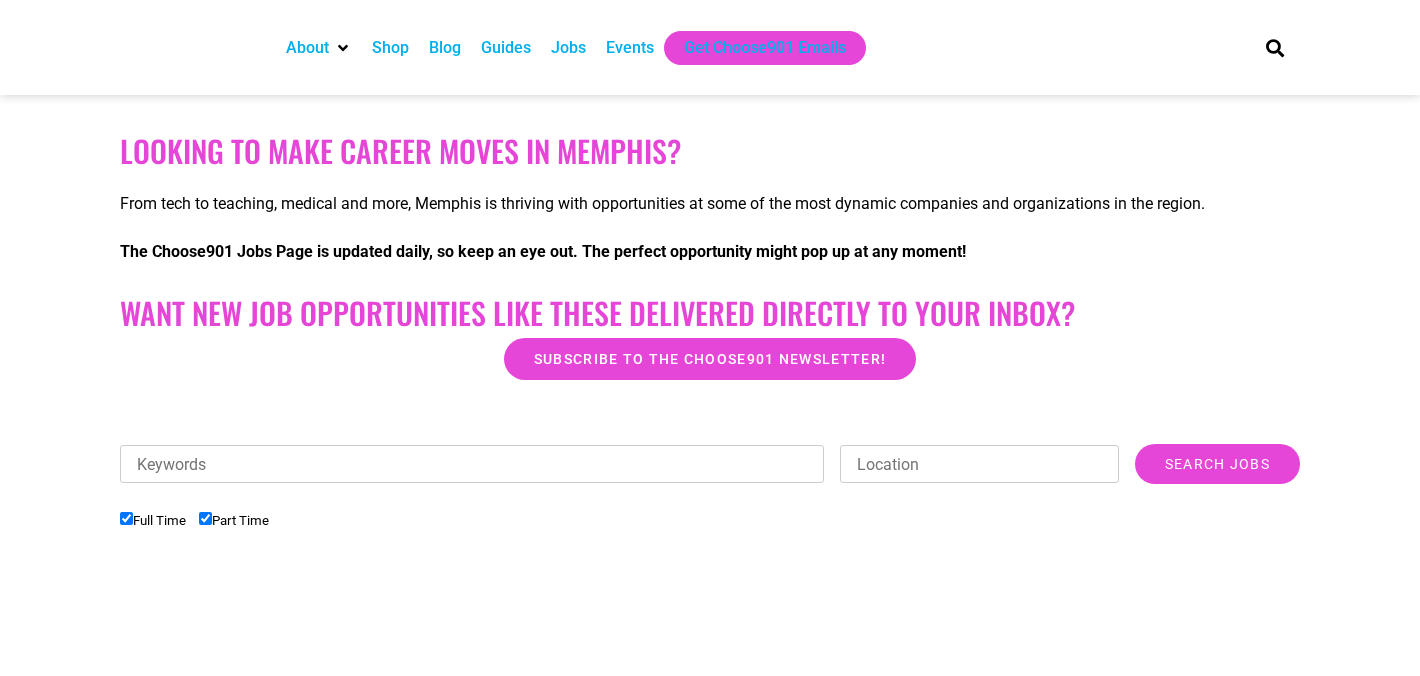 scroll, scrollTop: 0, scrollLeft: 0, axis: both 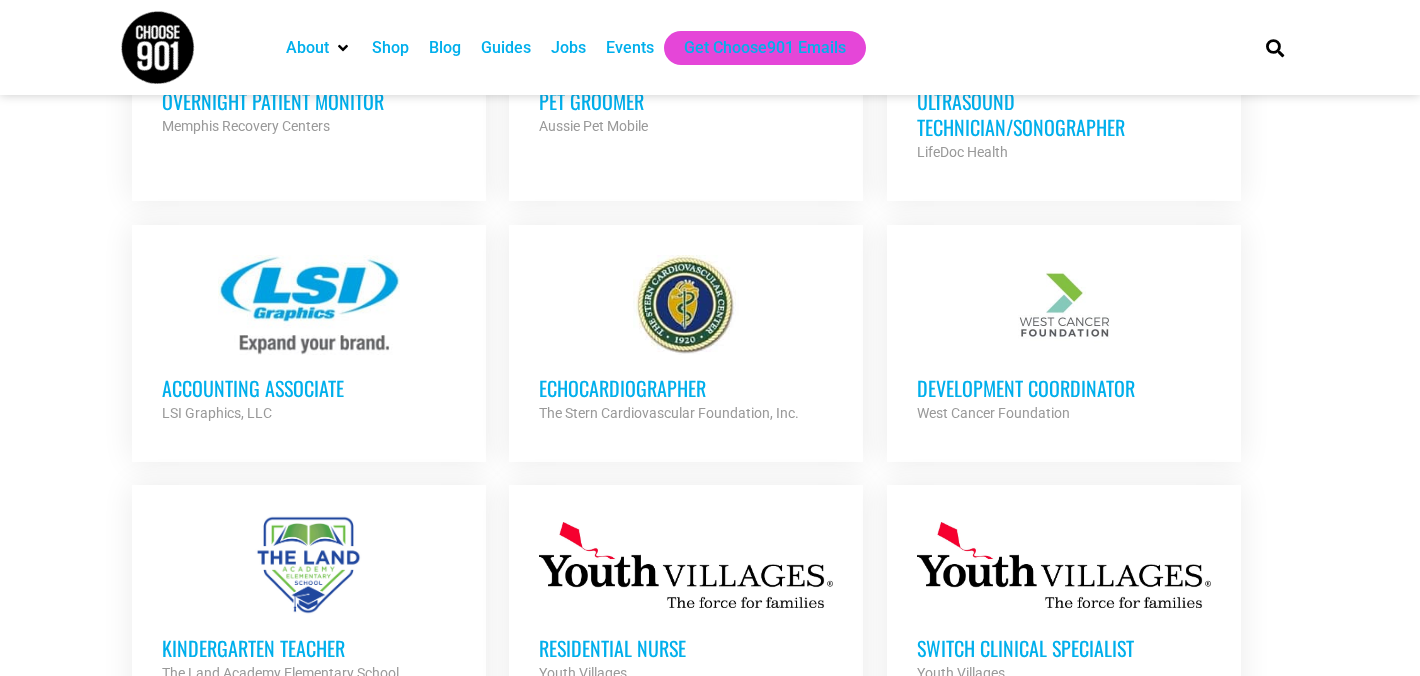 click on "Accounting Associate" at bounding box center (309, 388) 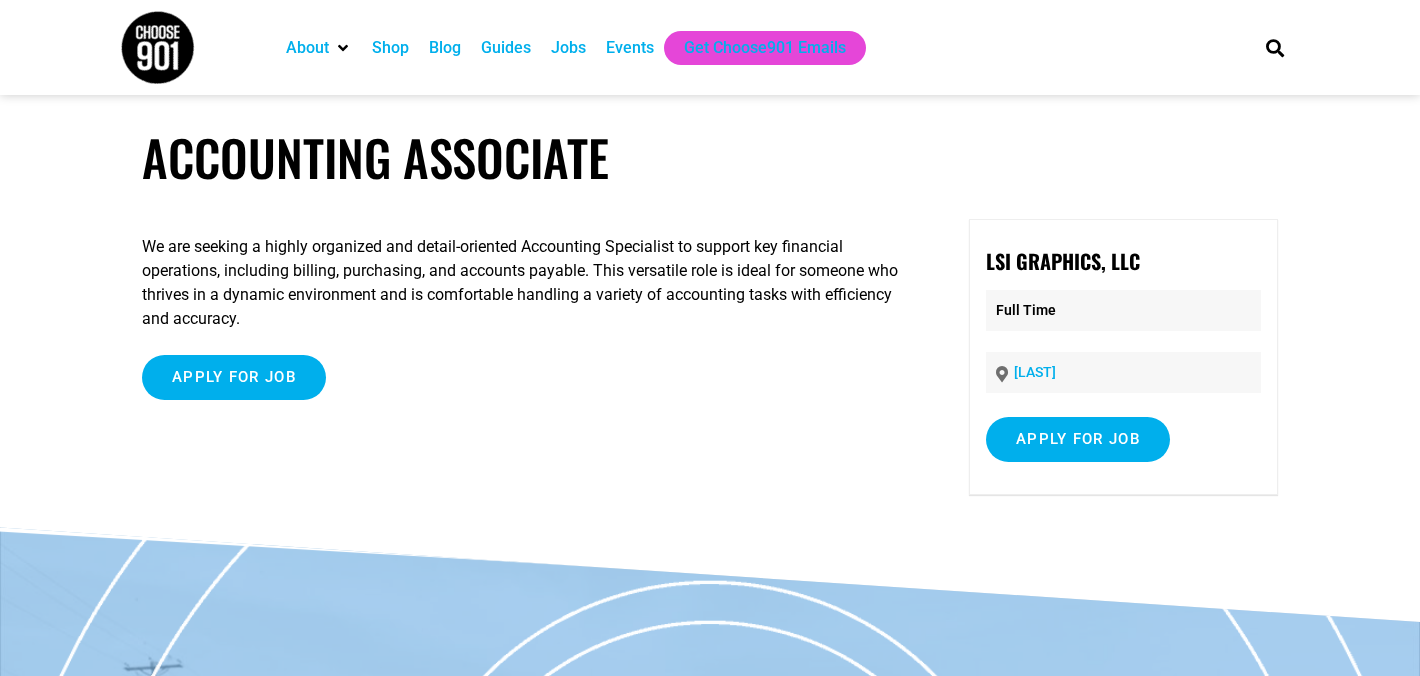 scroll, scrollTop: 0, scrollLeft: 0, axis: both 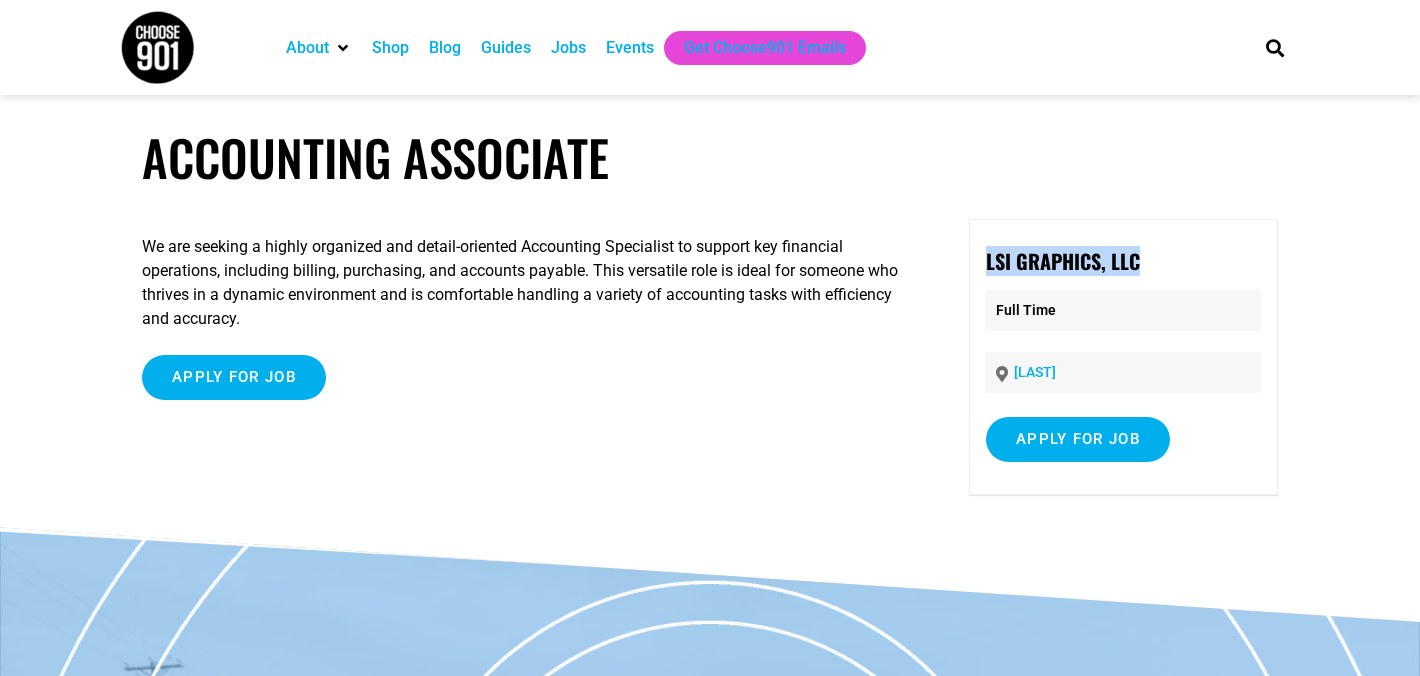 drag, startPoint x: 987, startPoint y: 264, endPoint x: 1149, endPoint y: 264, distance: 162 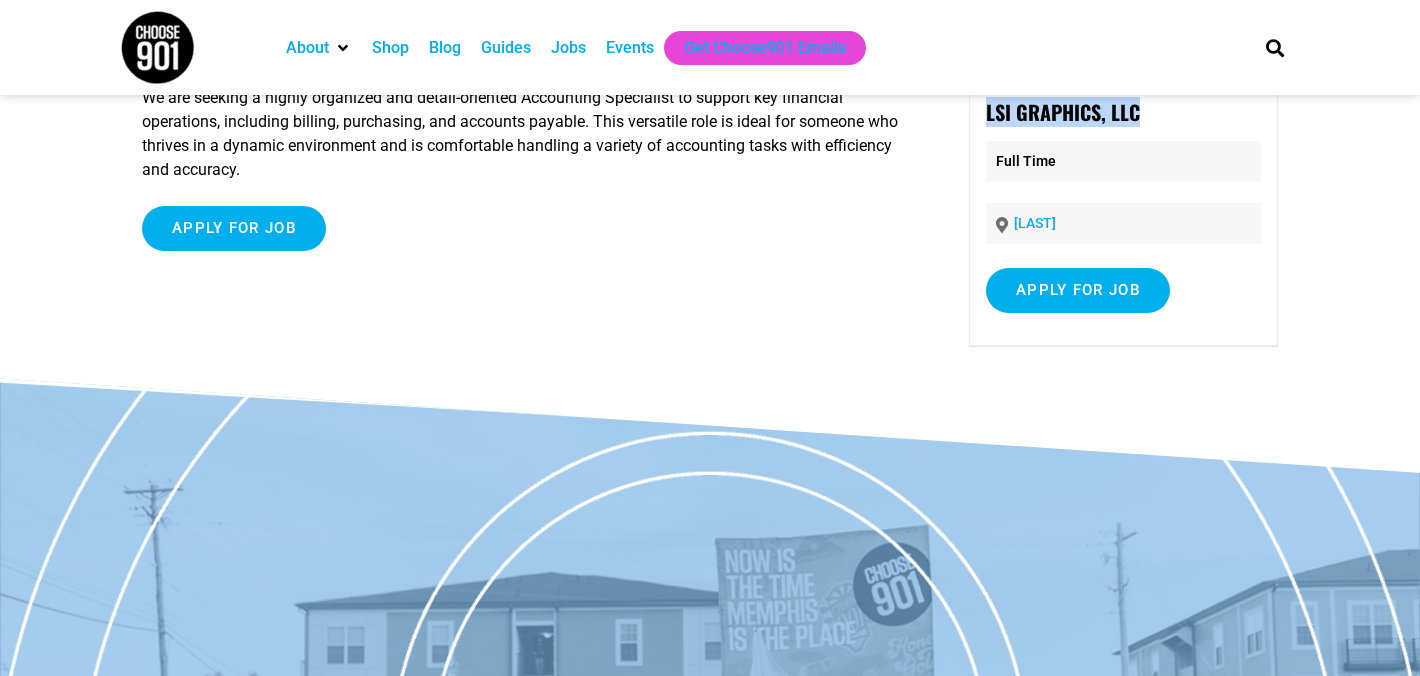 scroll, scrollTop: 0, scrollLeft: 0, axis: both 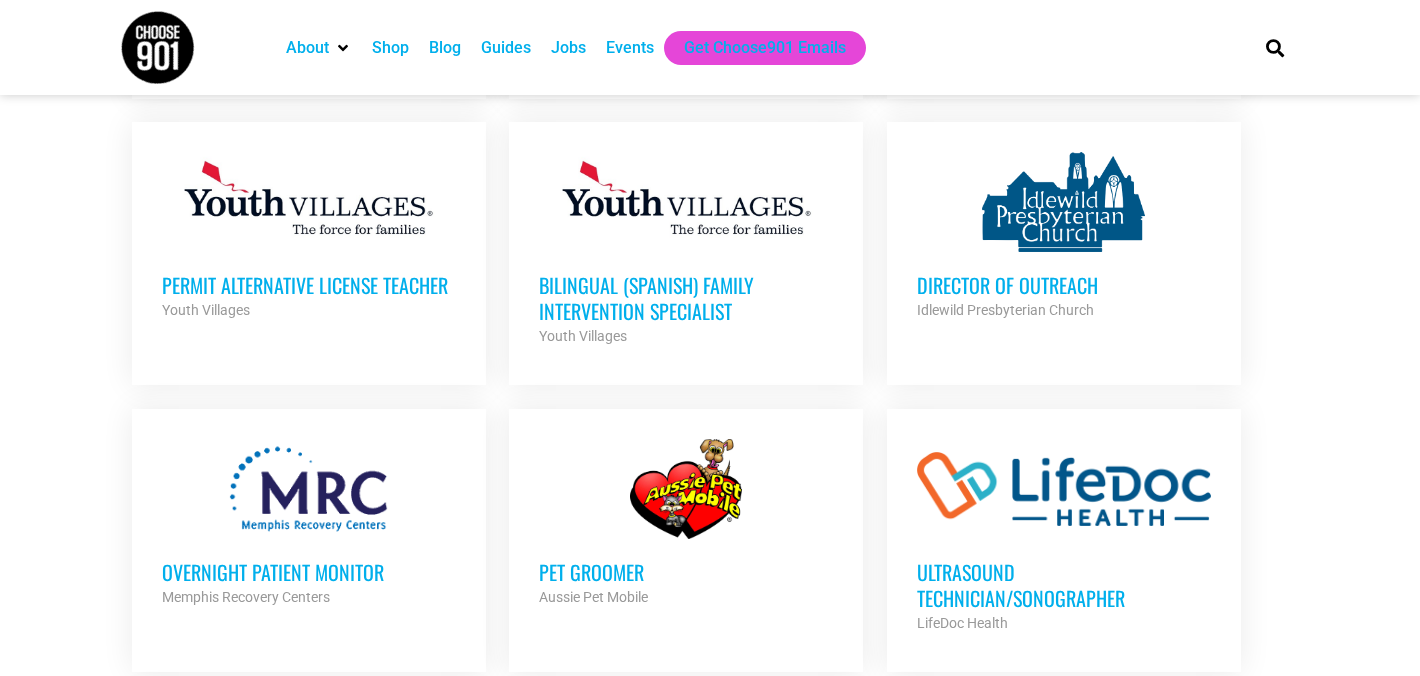 click on "Overnight Patient Monitor" at bounding box center (309, 572) 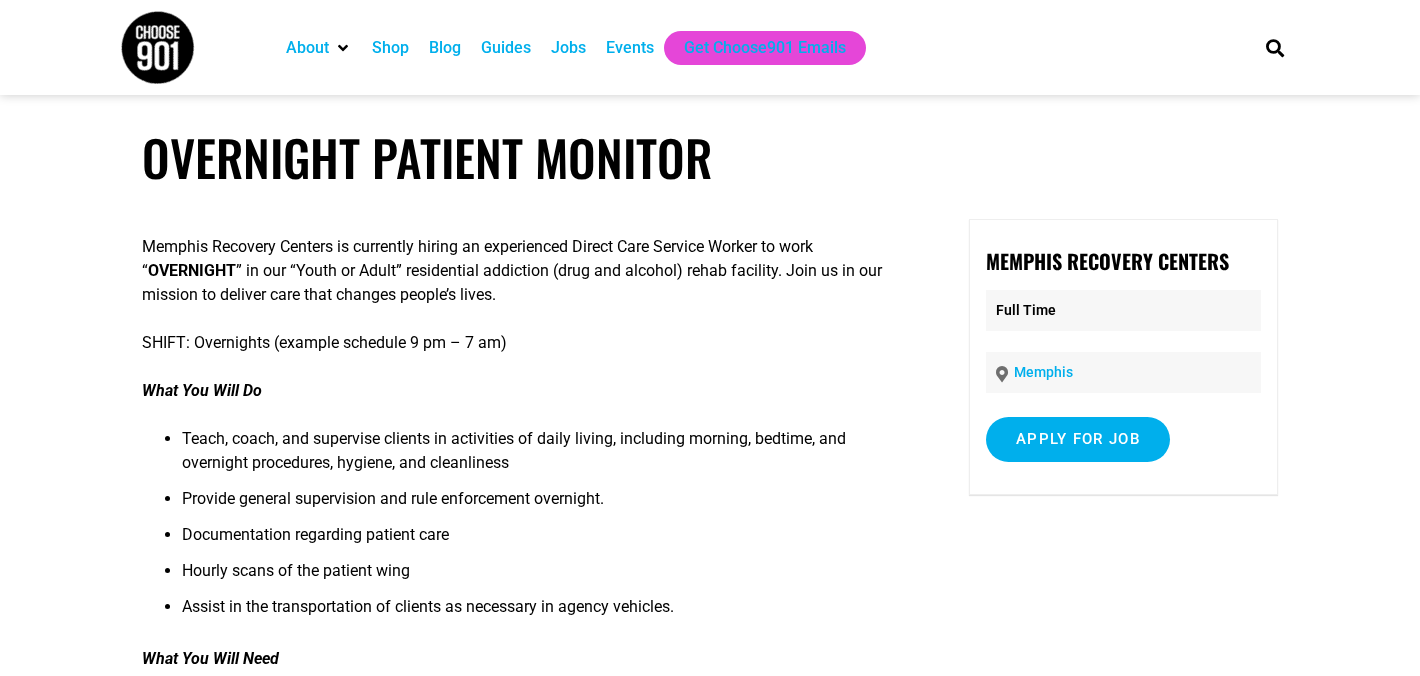 scroll, scrollTop: 0, scrollLeft: 0, axis: both 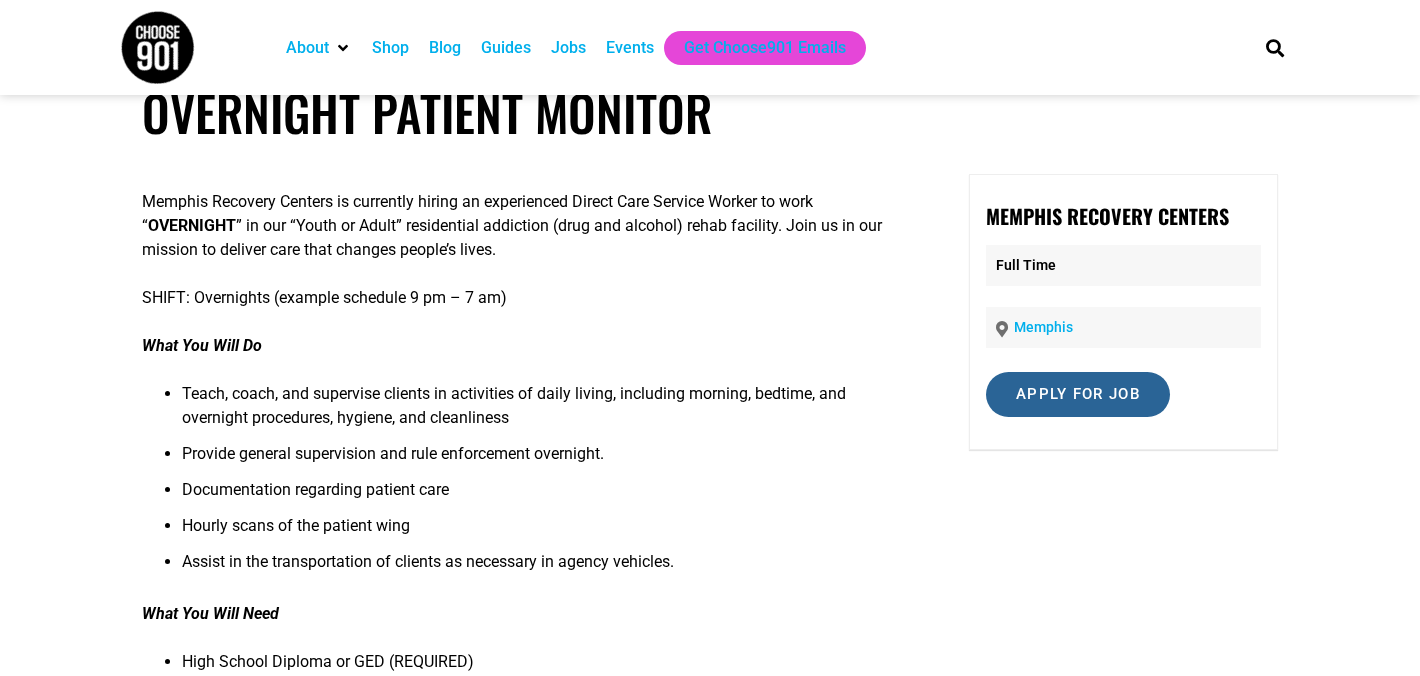 click on "Apply for job" at bounding box center (1078, 394) 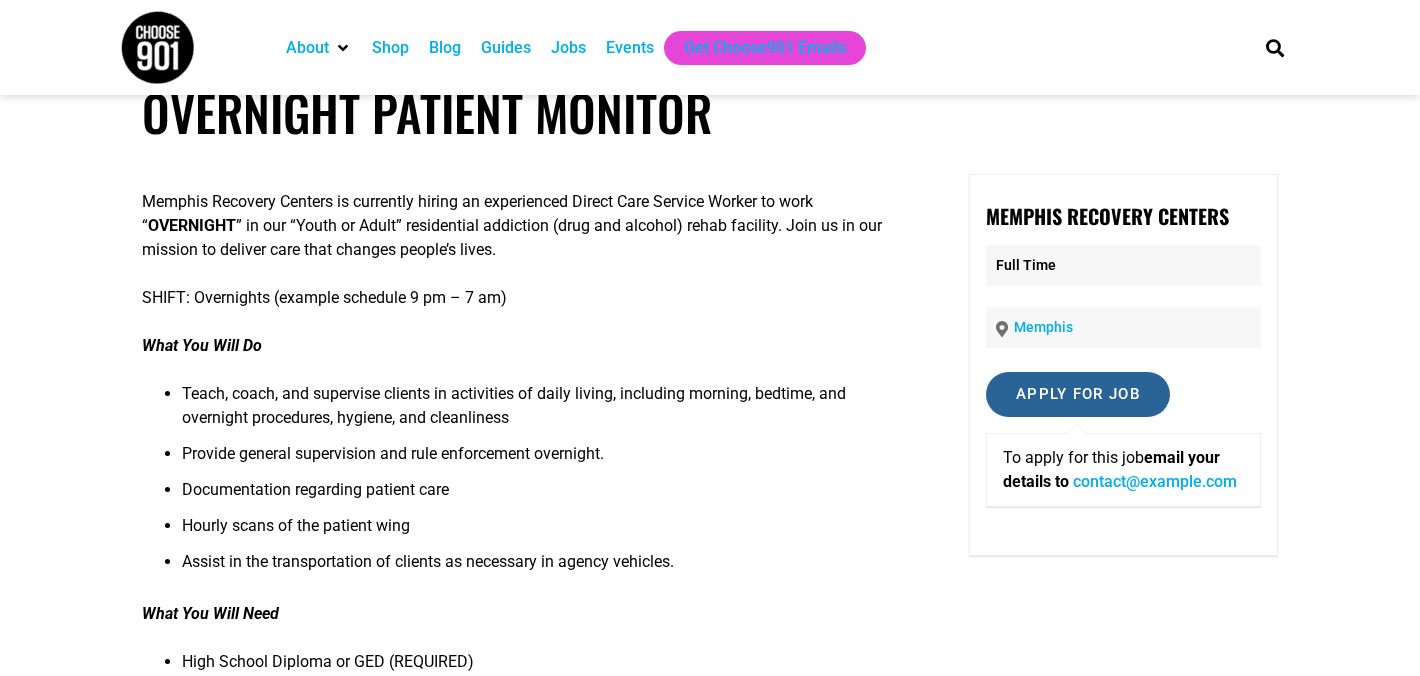 scroll, scrollTop: 0, scrollLeft: 0, axis: both 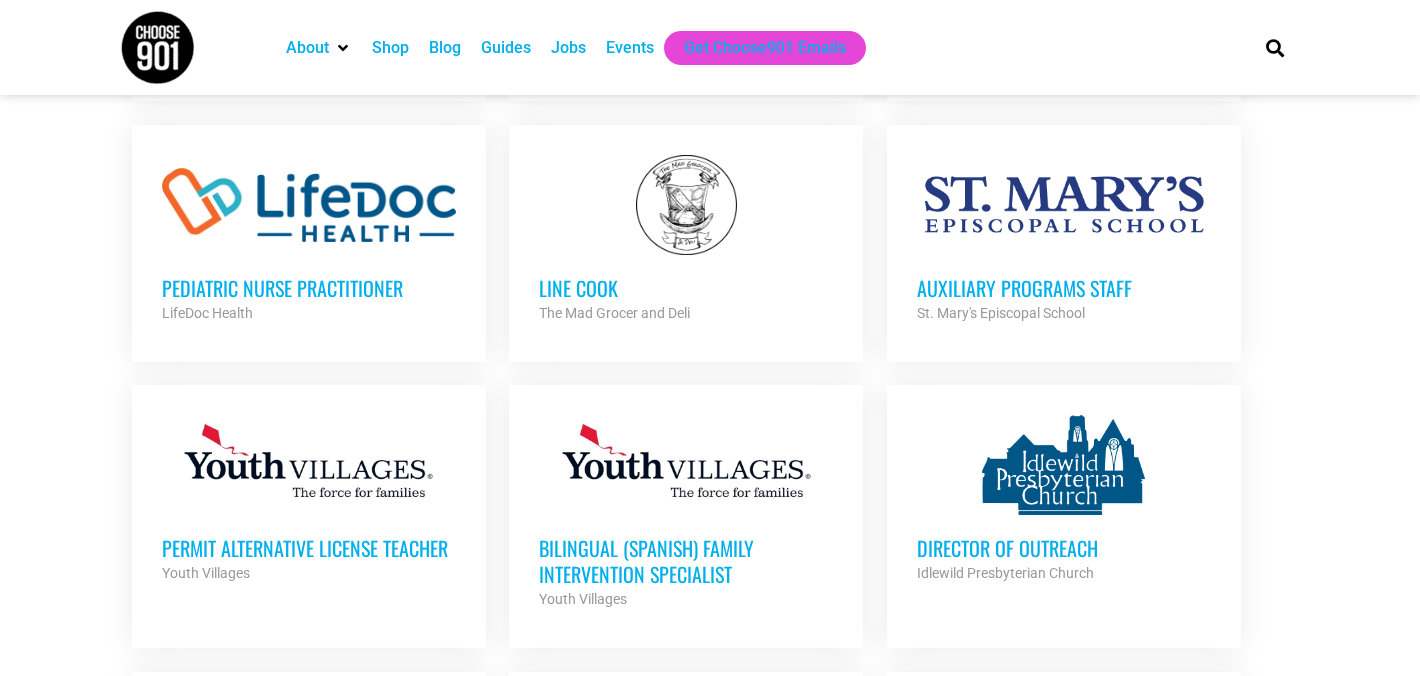 click on "Bilingual (Spanish) Family Intervention Specialist" at bounding box center (686, 561) 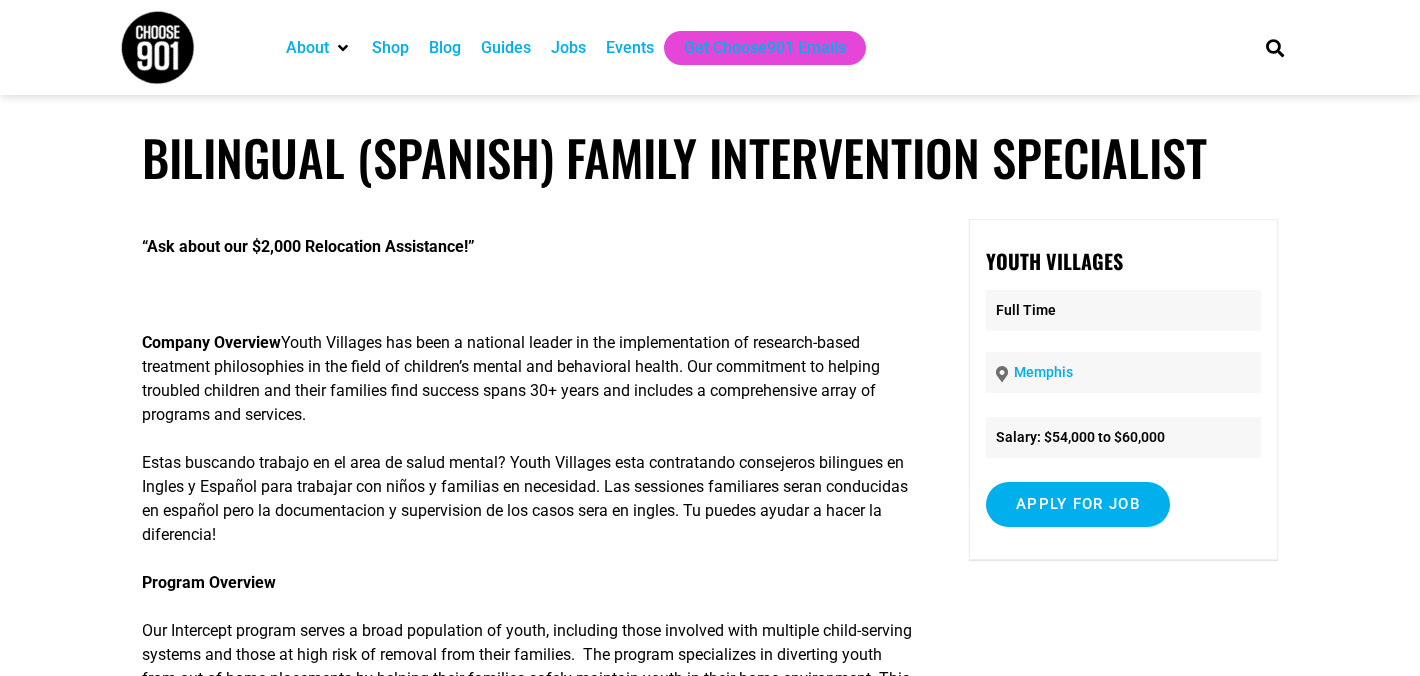 scroll, scrollTop: 0, scrollLeft: 0, axis: both 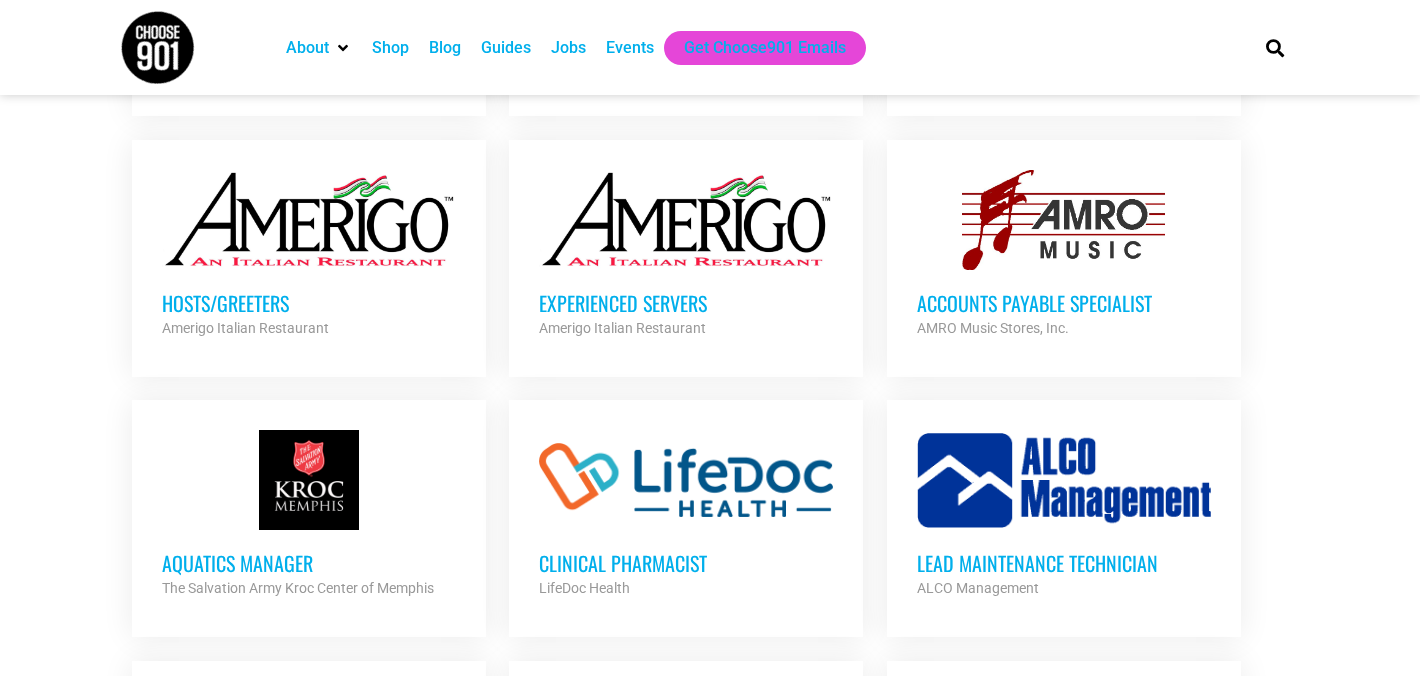 click on "Accounts Payable Specialist" at bounding box center [1064, 303] 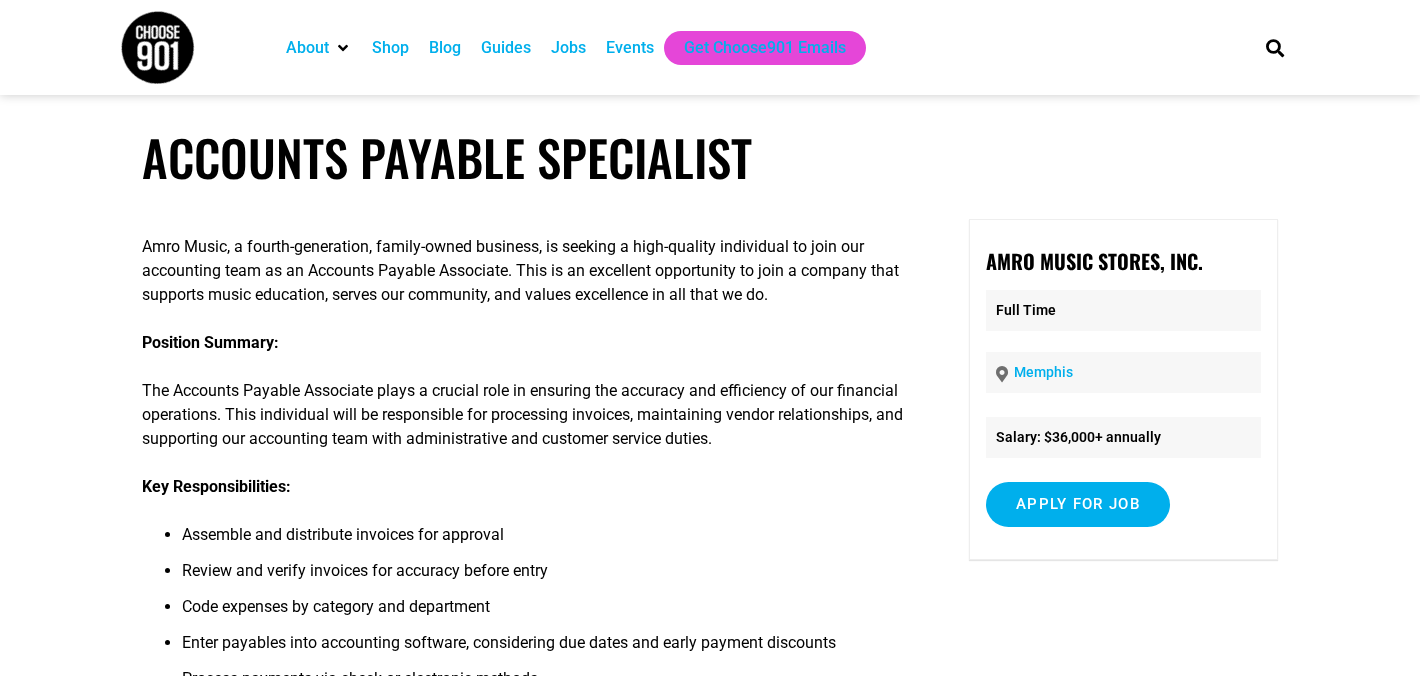 scroll, scrollTop: 0, scrollLeft: 0, axis: both 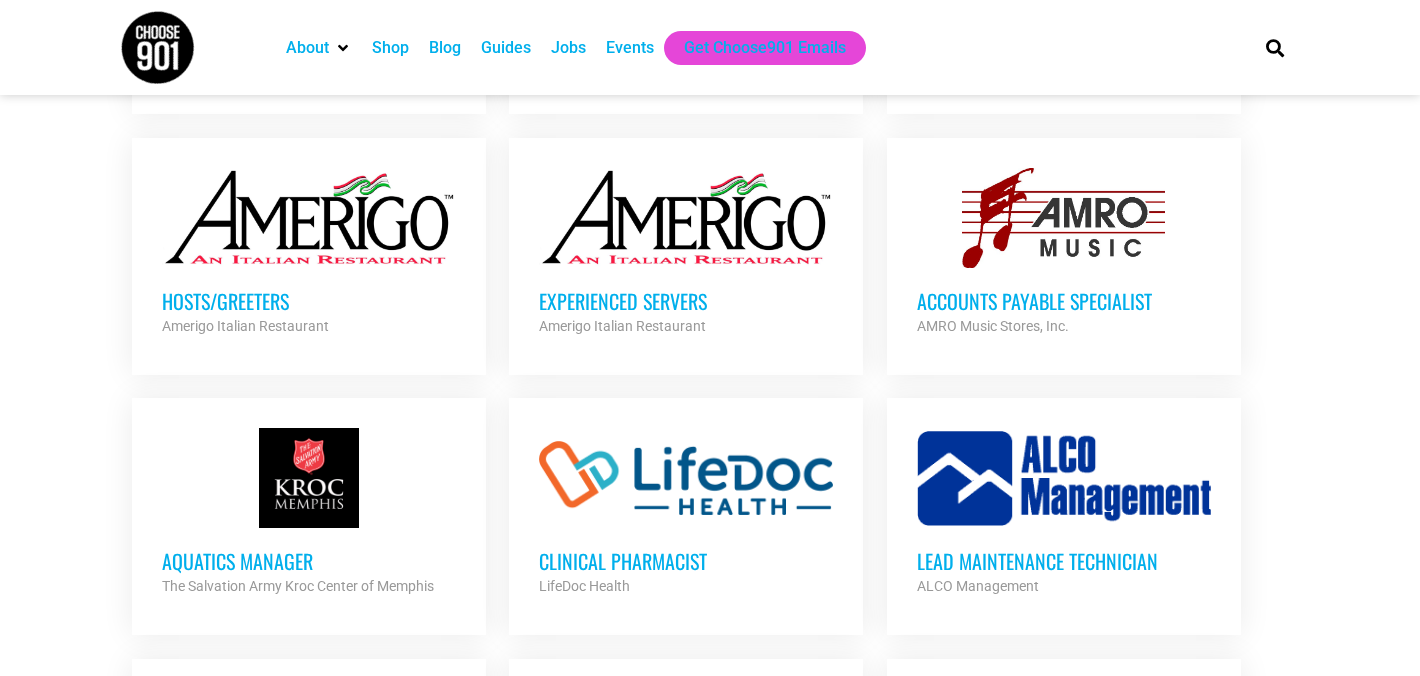 click on "Hosts/Greeters" at bounding box center (309, 301) 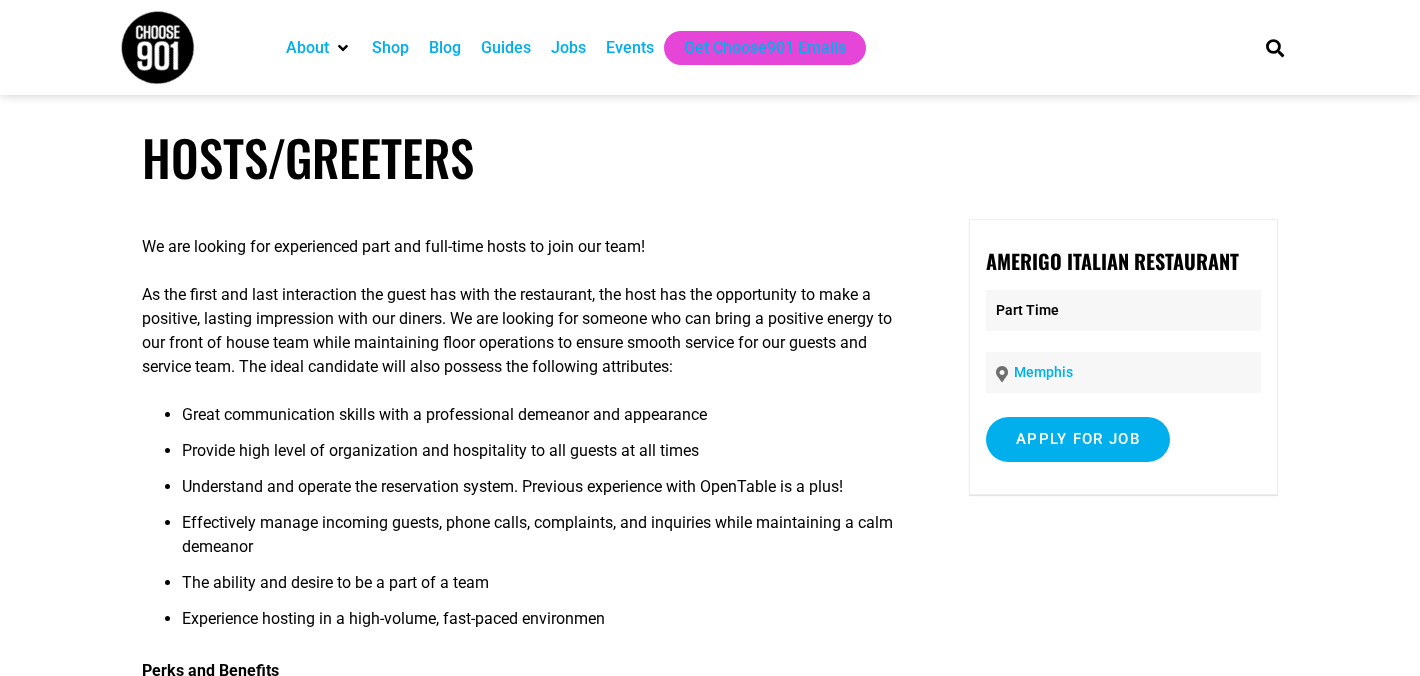 scroll, scrollTop: 0, scrollLeft: 0, axis: both 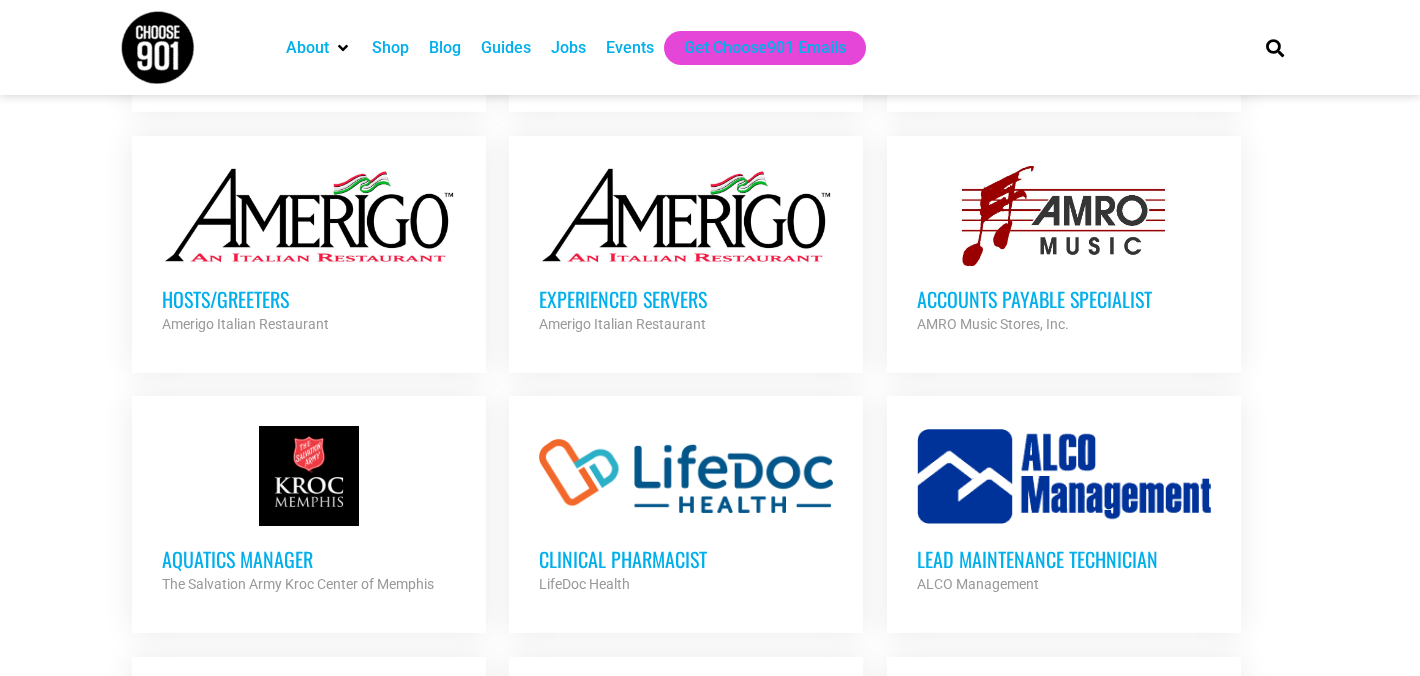 click on "Experienced Servers" at bounding box center (686, 299) 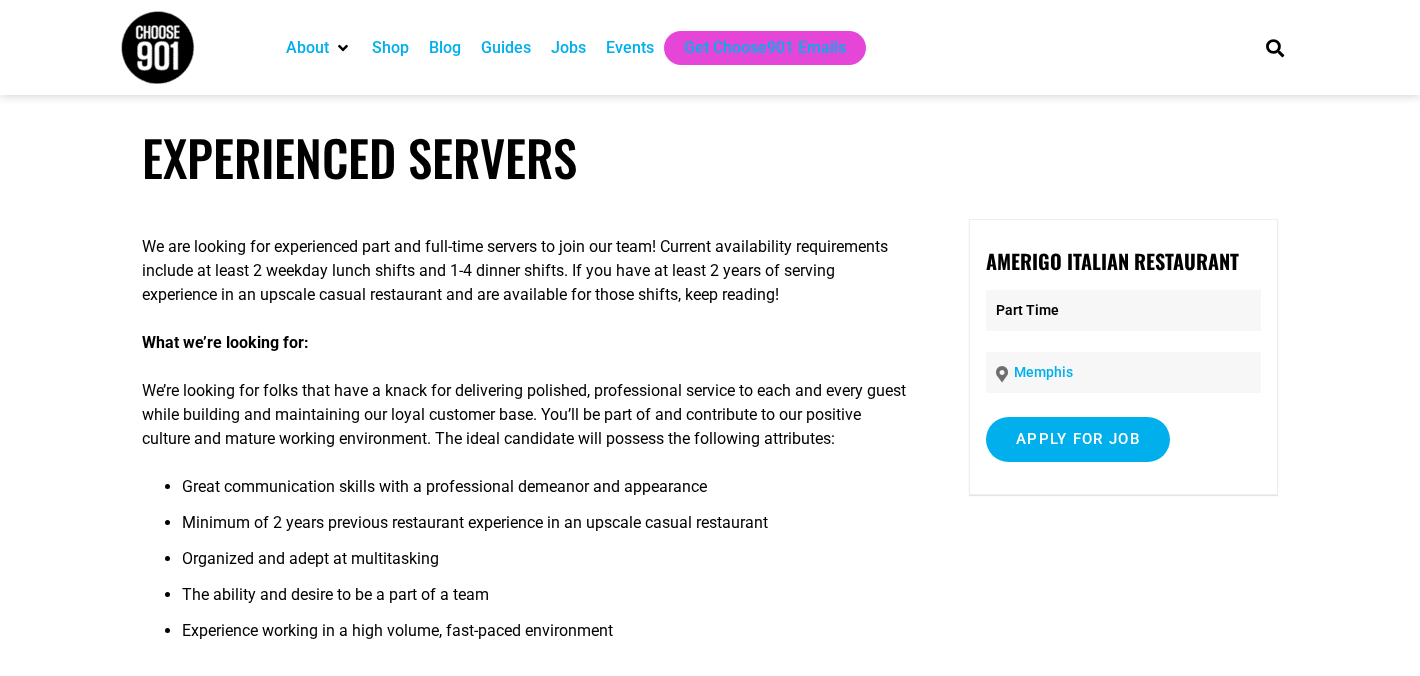 scroll, scrollTop: 0, scrollLeft: 0, axis: both 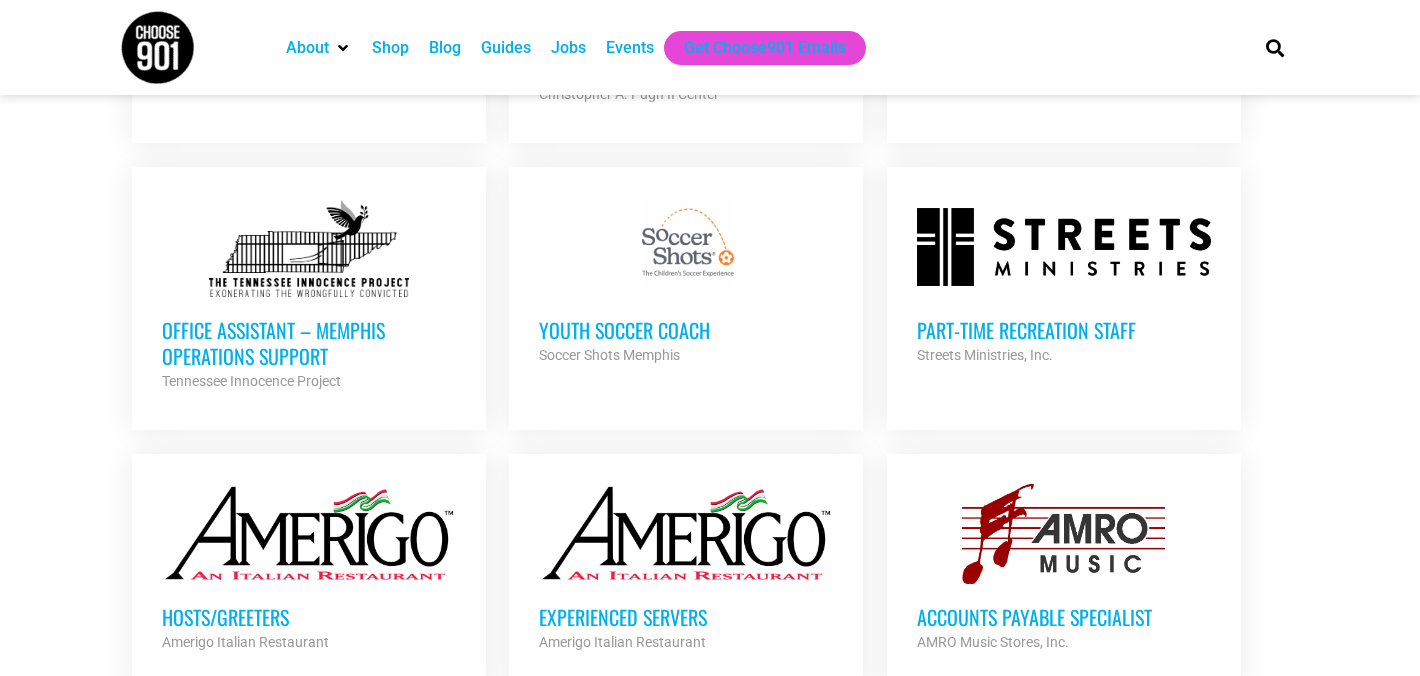 click on "Part-time Recreation Staff" at bounding box center [1064, 330] 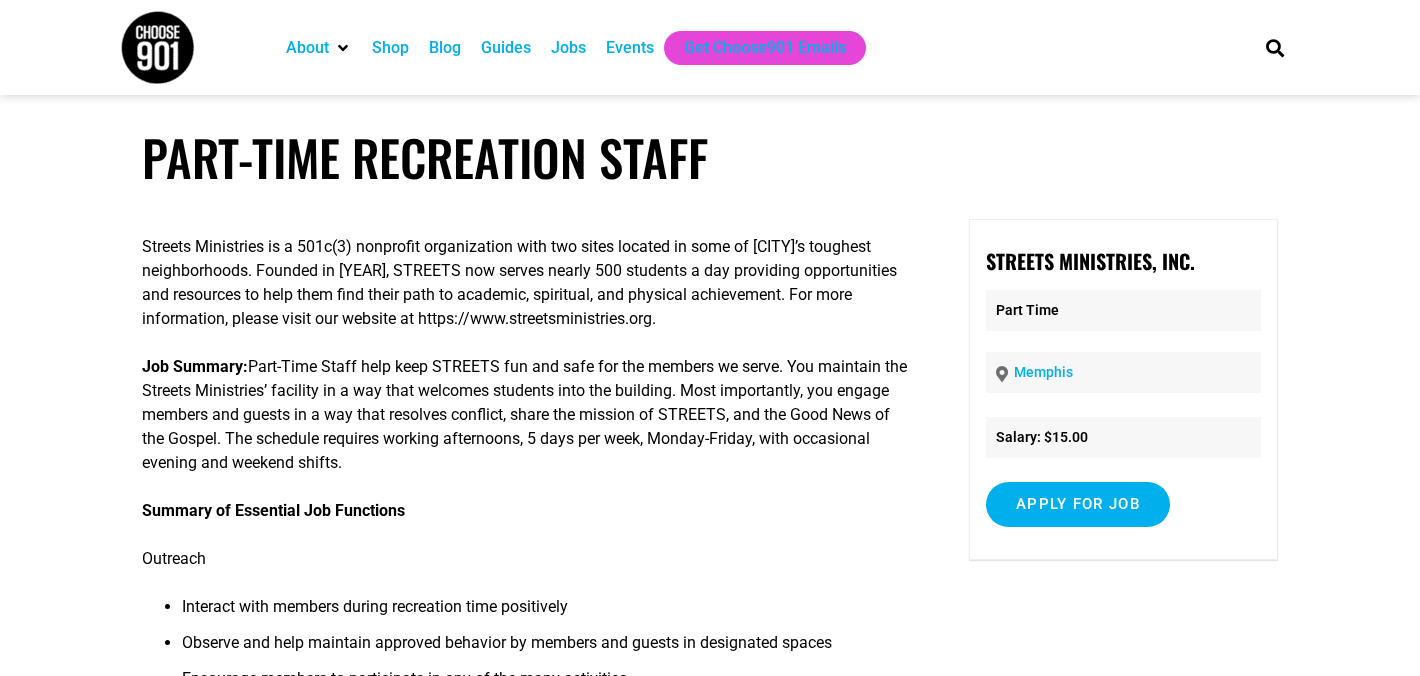 scroll, scrollTop: 0, scrollLeft: 0, axis: both 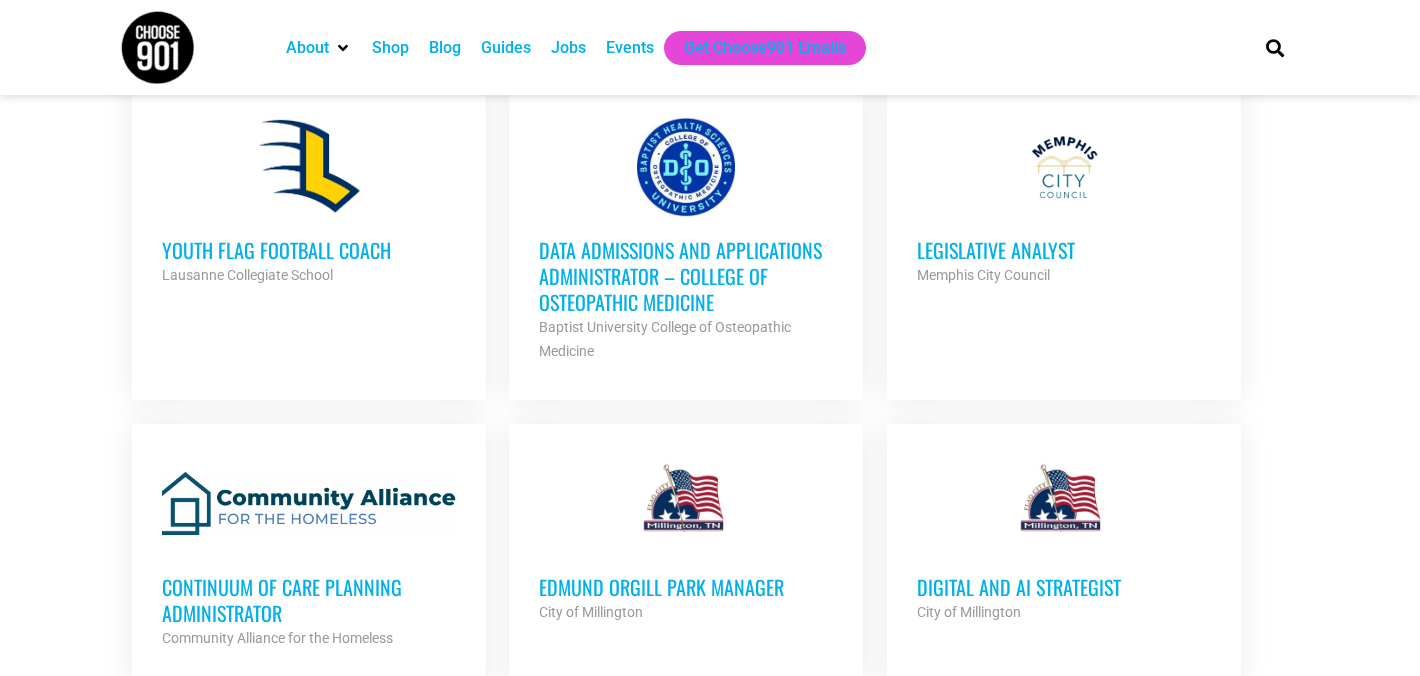 click on "Legislative Analyst" at bounding box center (1064, 250) 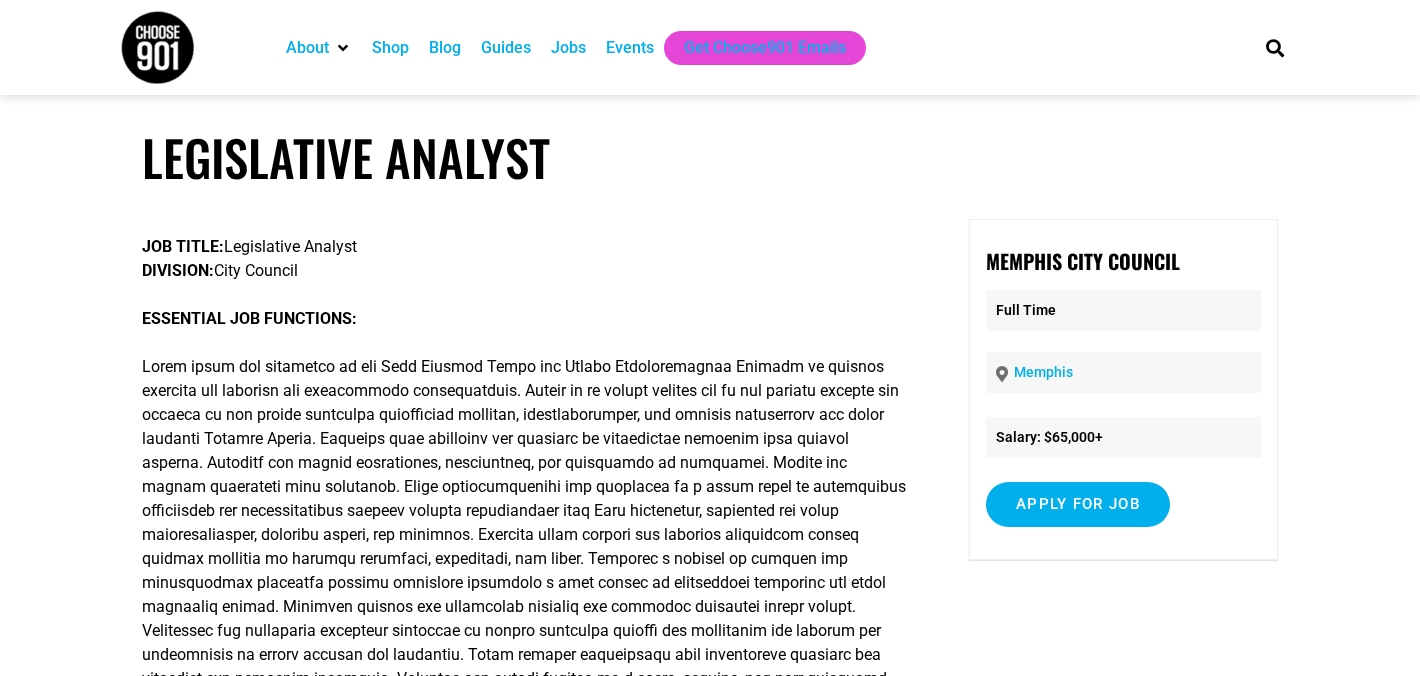 scroll, scrollTop: 0, scrollLeft: 0, axis: both 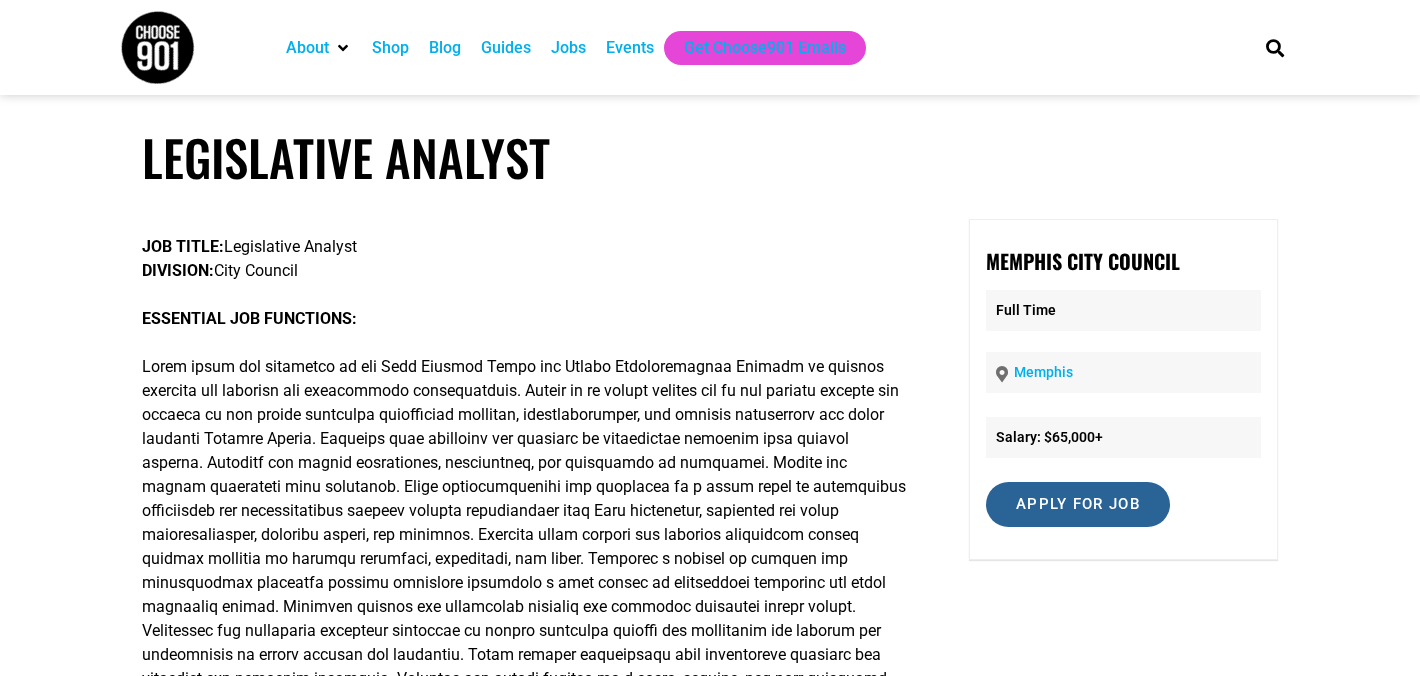 click on "Apply for job" at bounding box center [1078, 504] 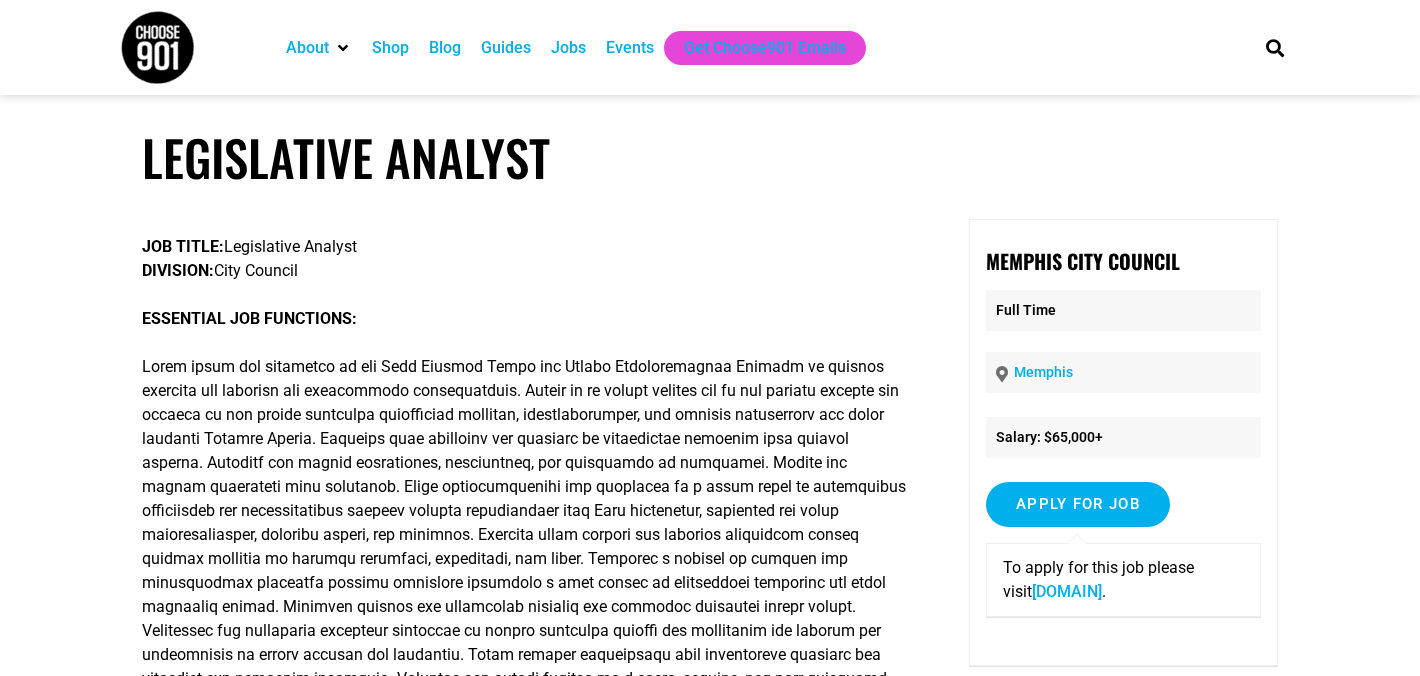 click on "[DOMAIN]" at bounding box center (1067, 591) 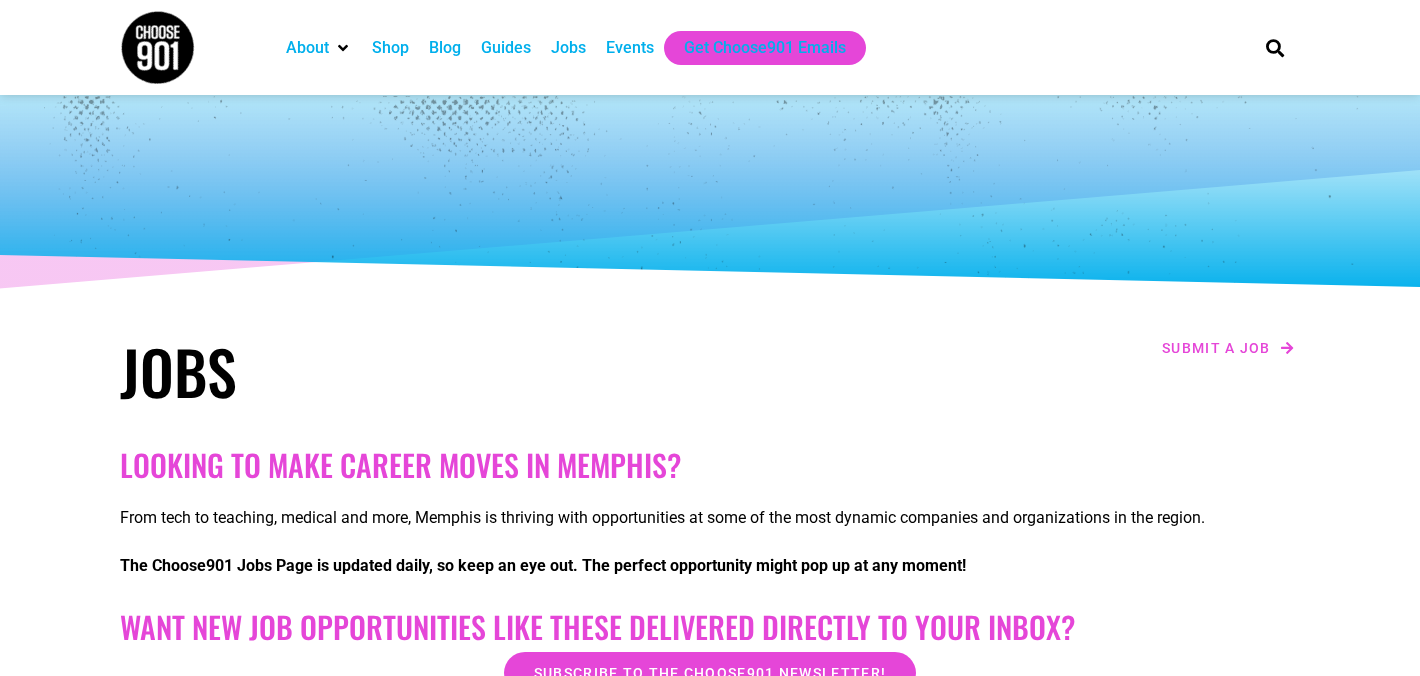 scroll, scrollTop: 3794, scrollLeft: 0, axis: vertical 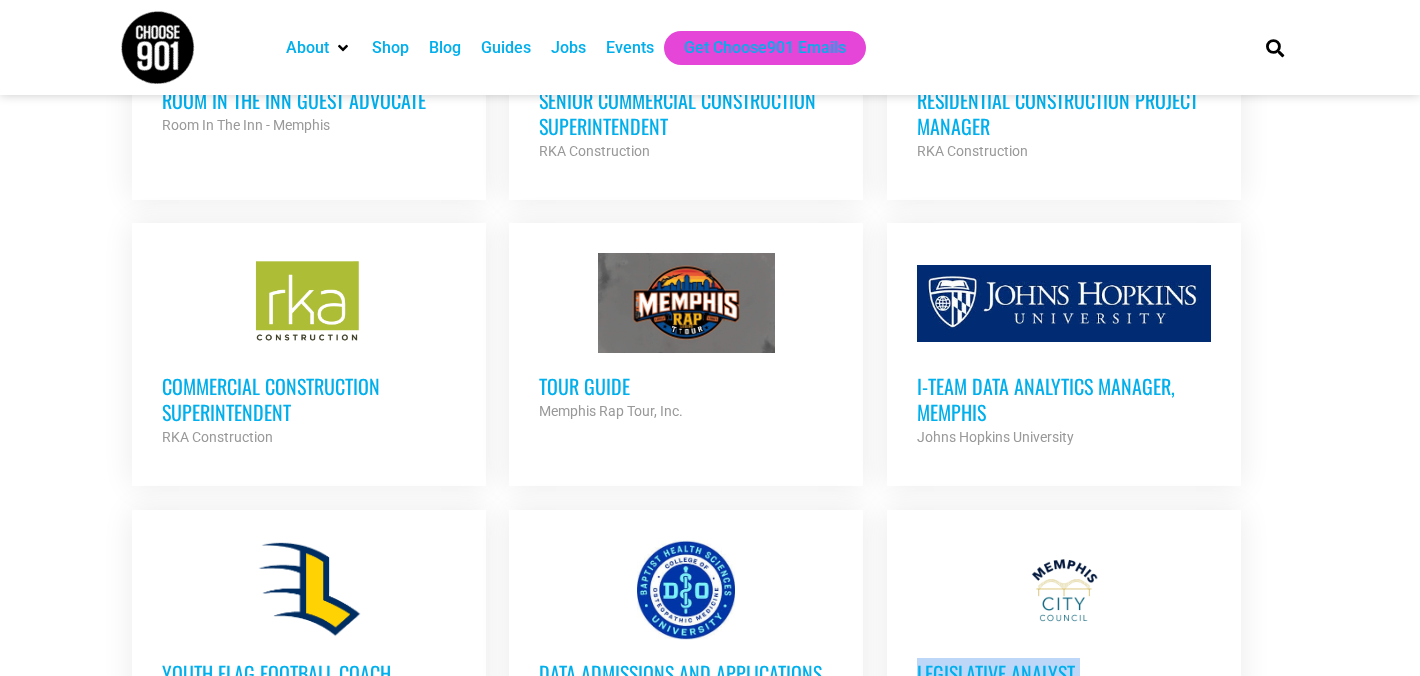 click on "Tour Guide" at bounding box center (686, 386) 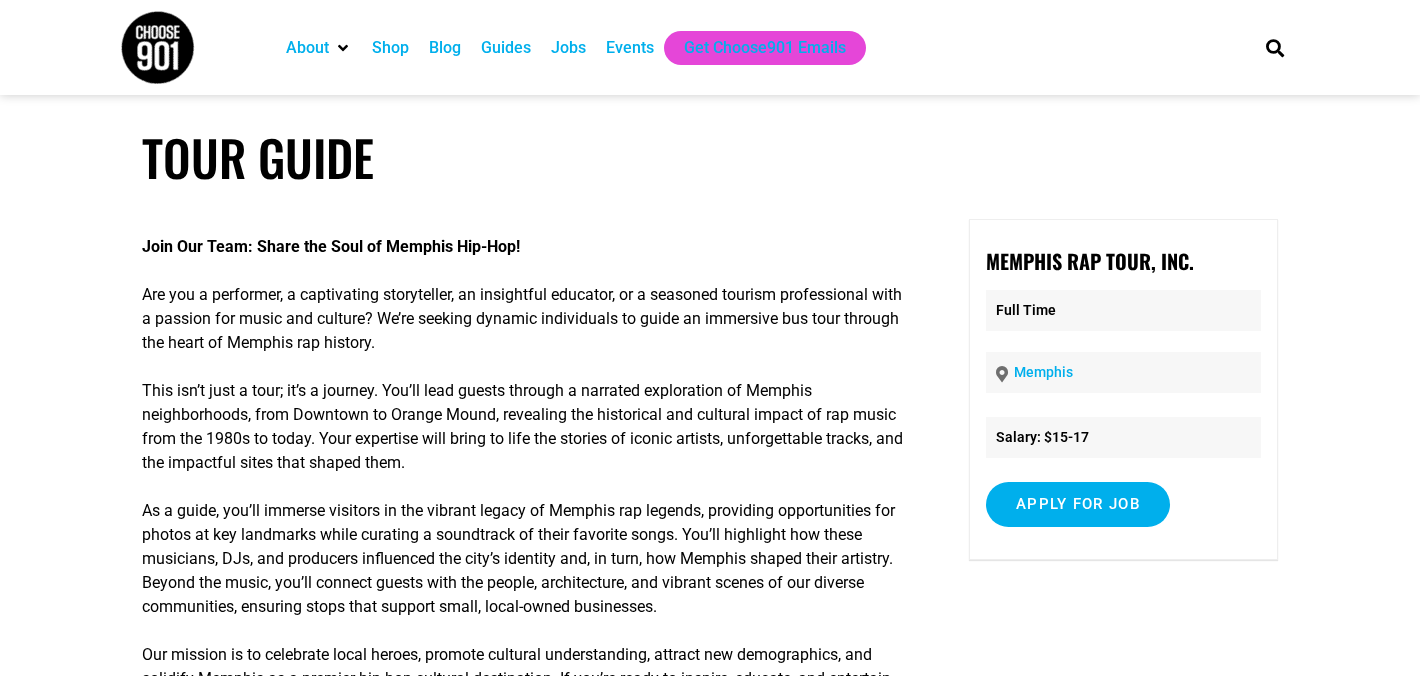 scroll, scrollTop: 0, scrollLeft: 0, axis: both 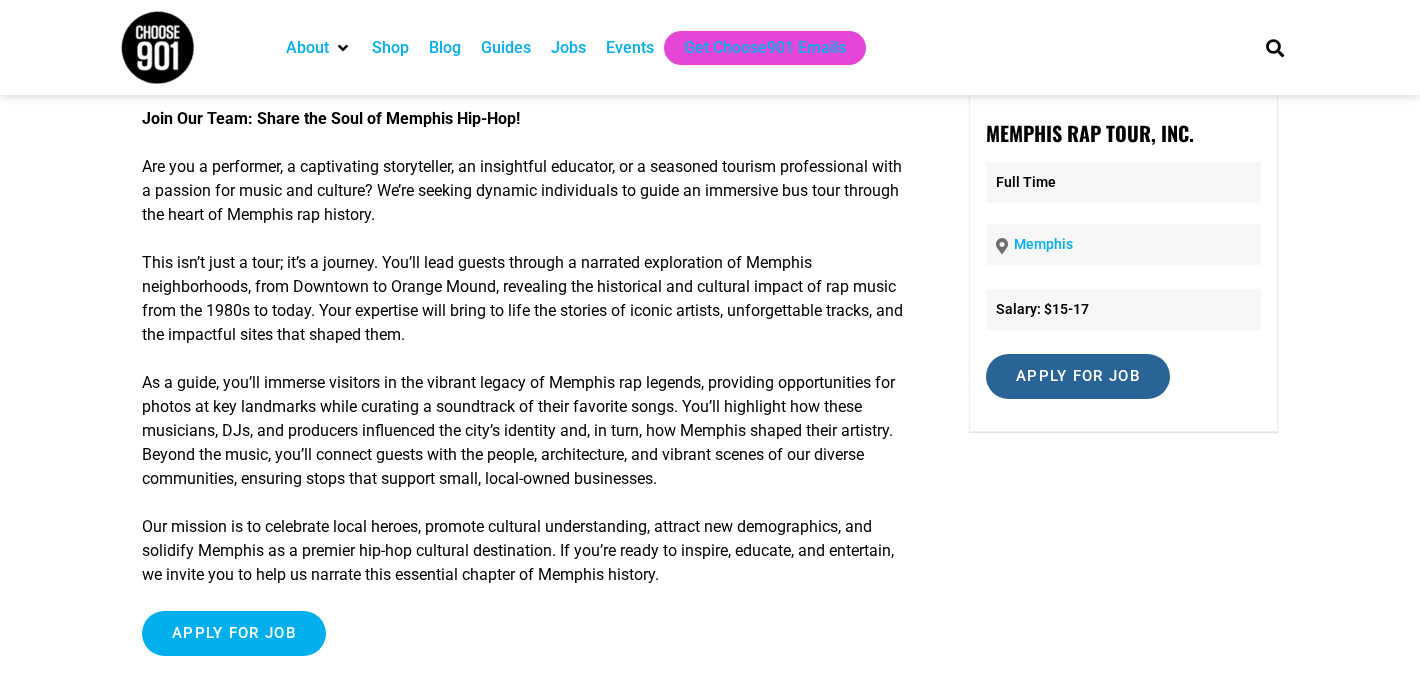 click on "Apply for job" at bounding box center (1078, 376) 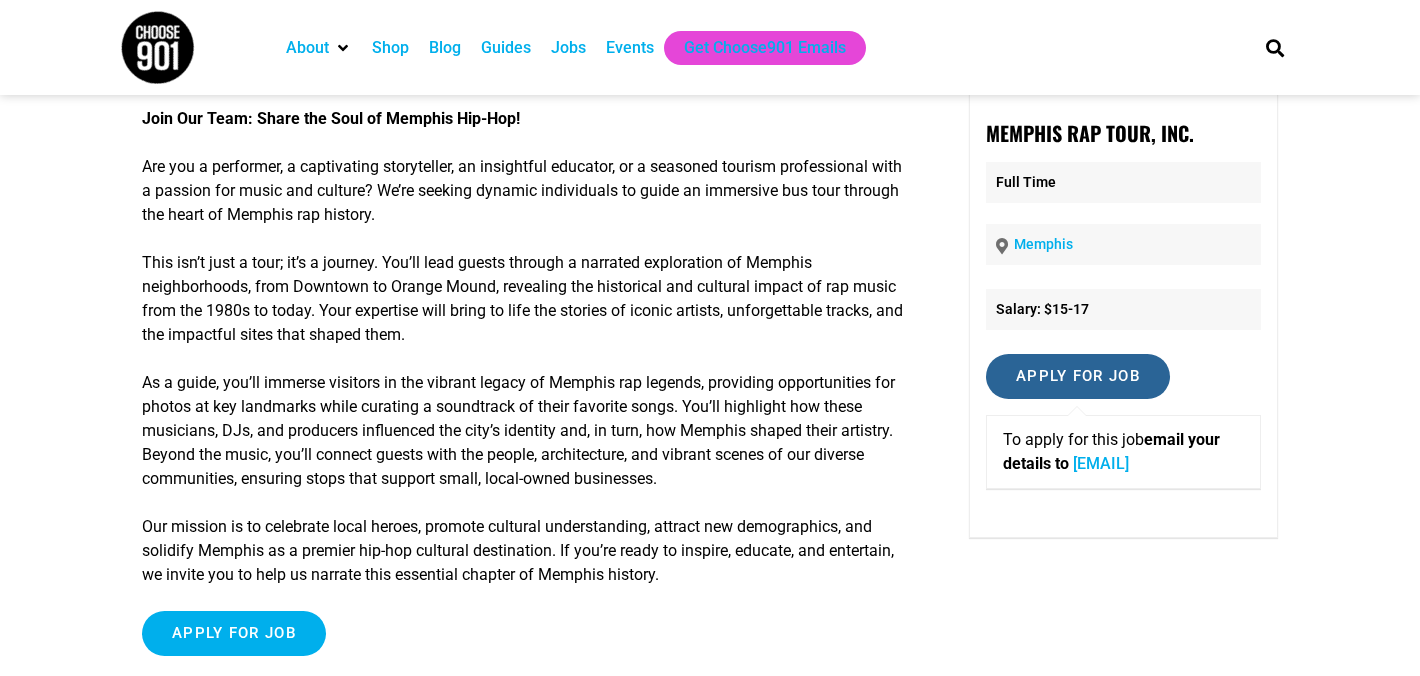 scroll, scrollTop: 0, scrollLeft: 0, axis: both 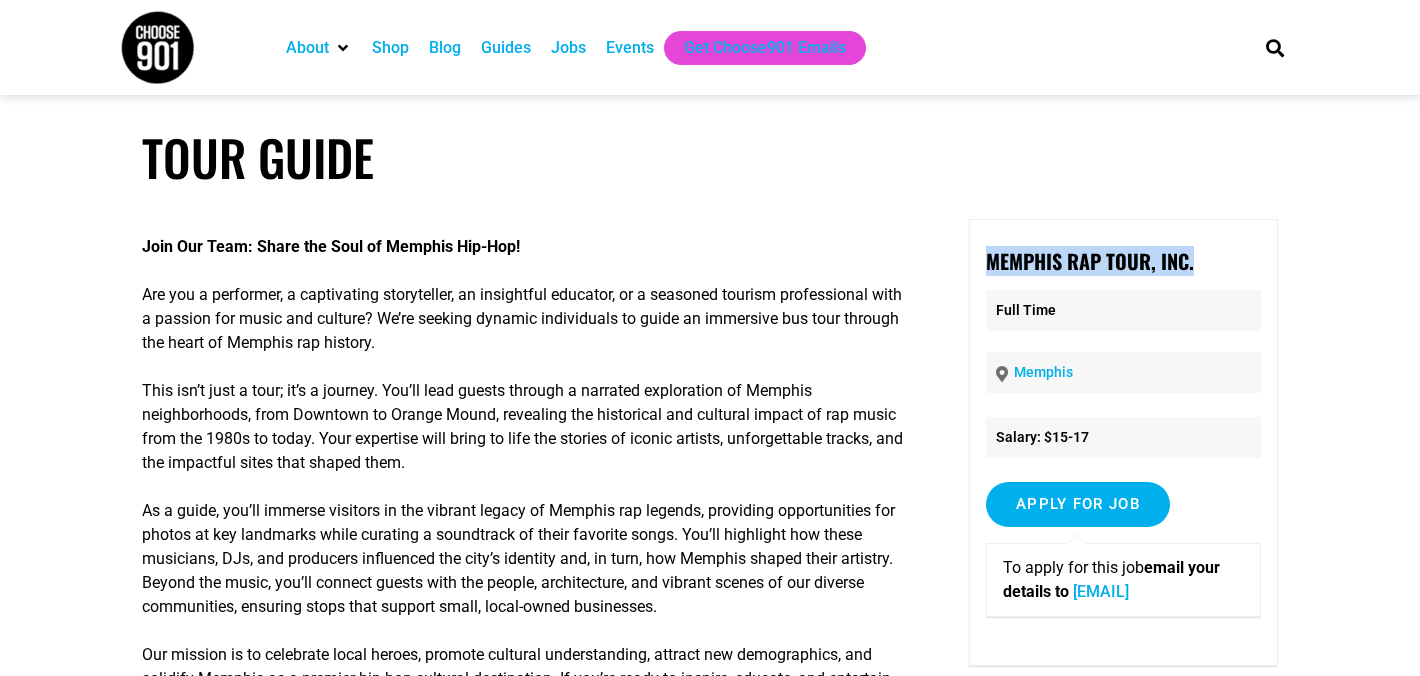 drag, startPoint x: 989, startPoint y: 259, endPoint x: 1229, endPoint y: 255, distance: 240.03333 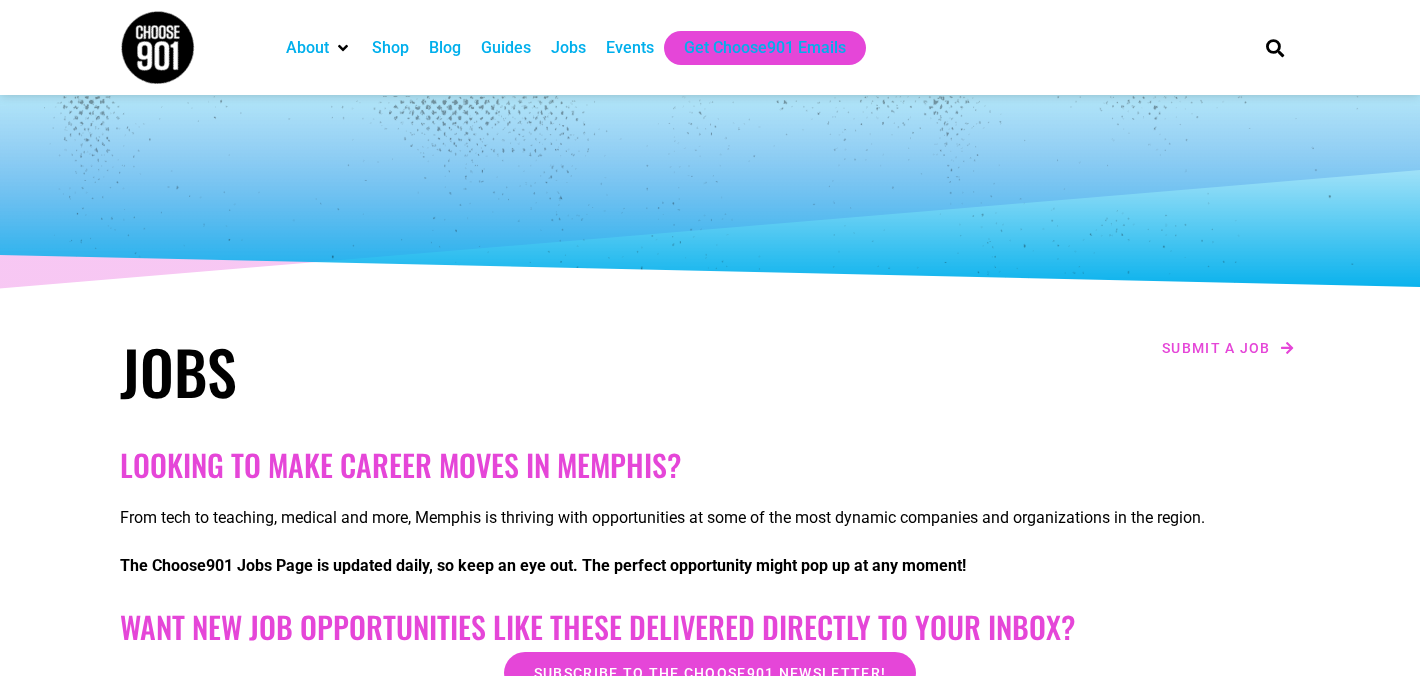 scroll, scrollTop: 864, scrollLeft: 0, axis: vertical 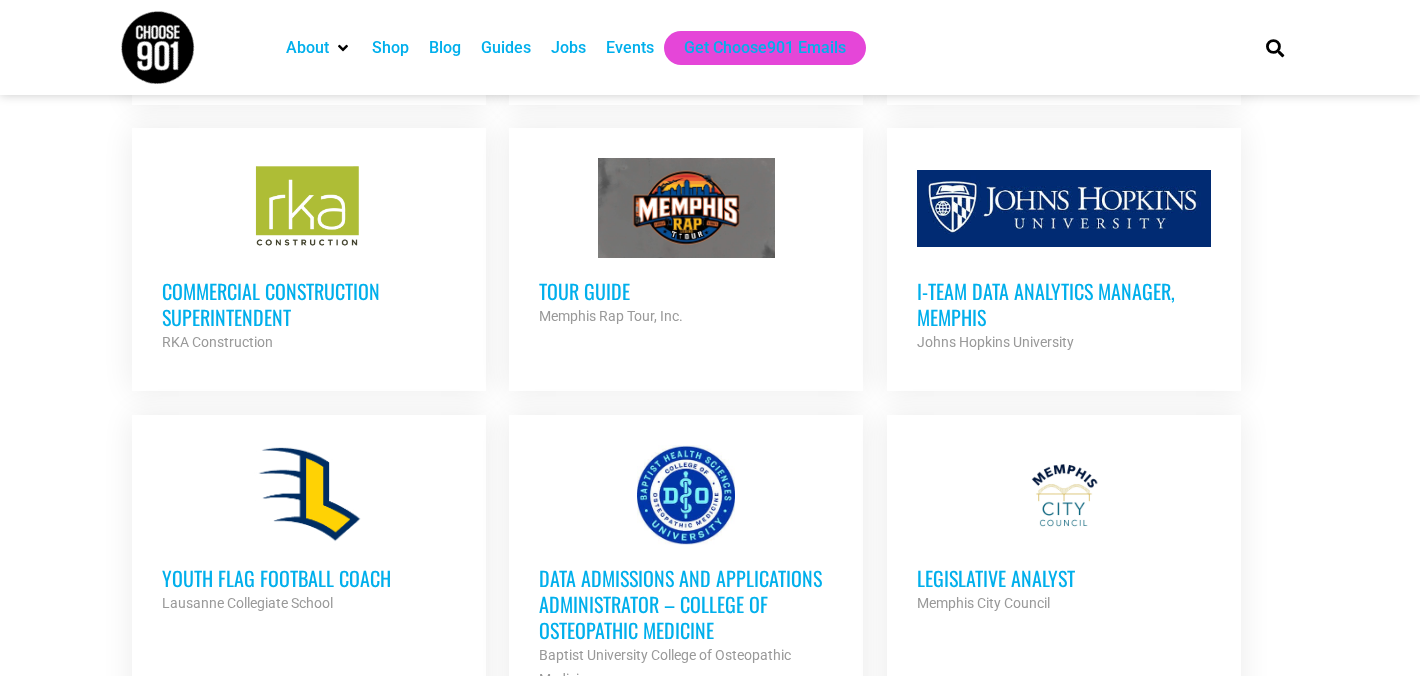 click on "i-team Data Analytics Manager, Memphis" at bounding box center (1064, 304) 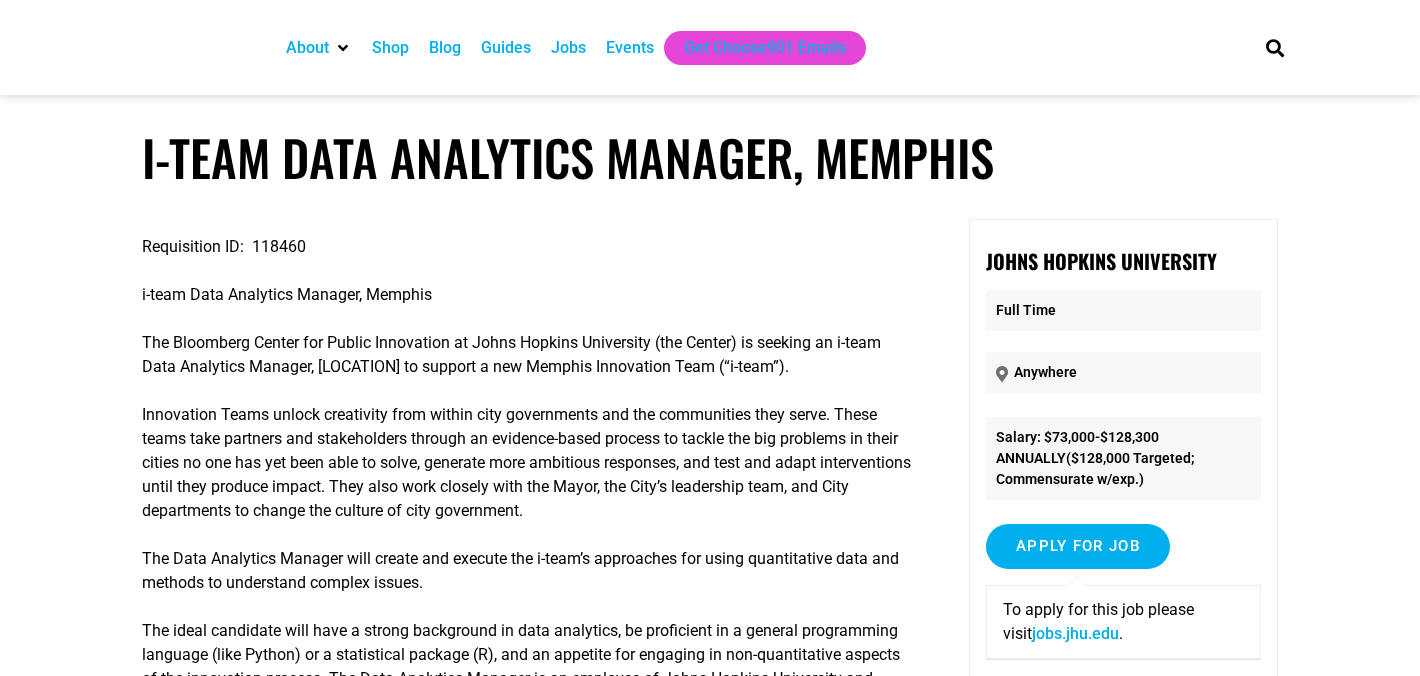 scroll, scrollTop: 0, scrollLeft: 0, axis: both 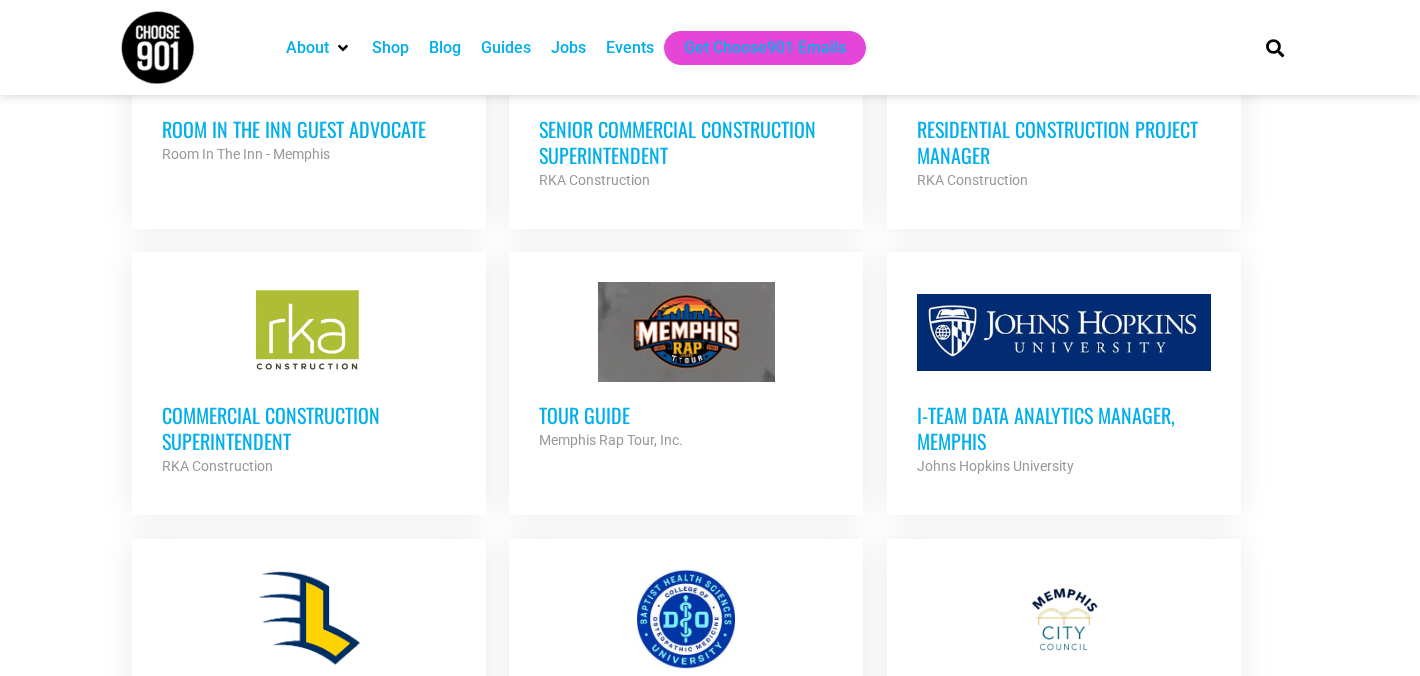 click on "Commercial Construction Superintendent" at bounding box center [309, 428] 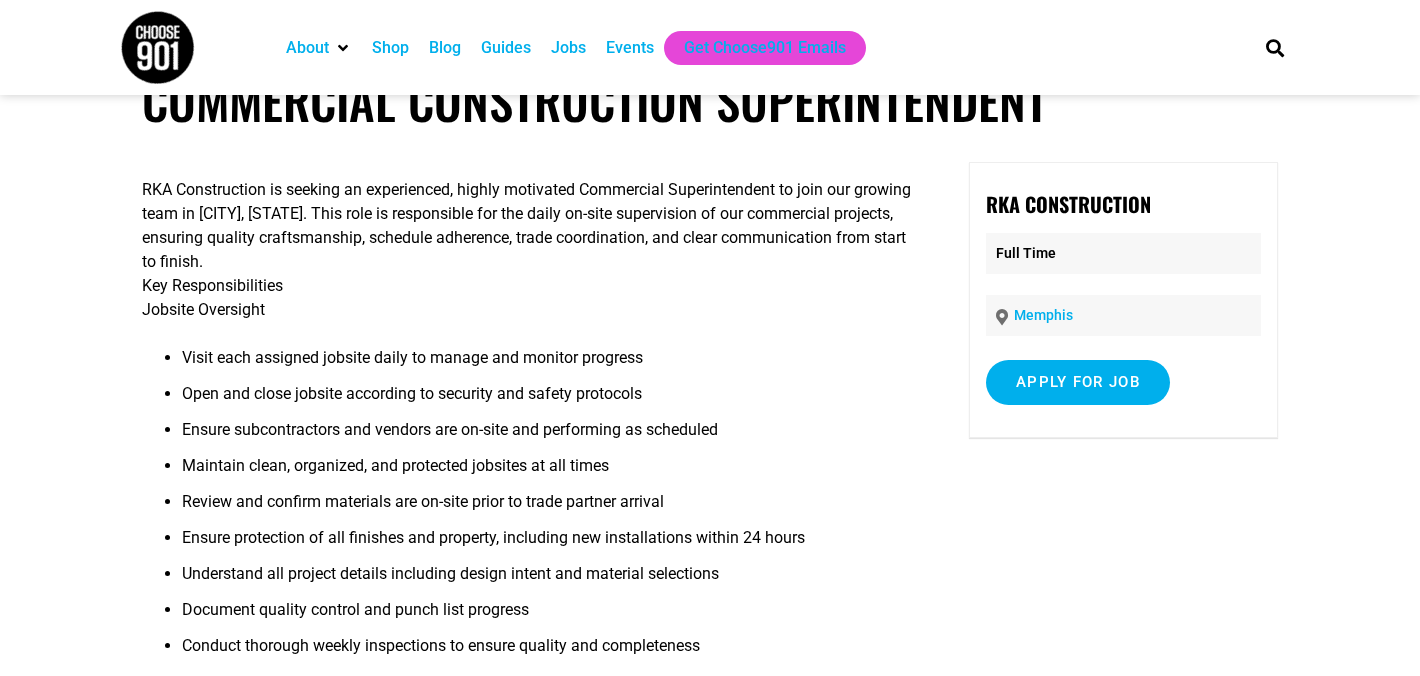 scroll, scrollTop: 57, scrollLeft: 0, axis: vertical 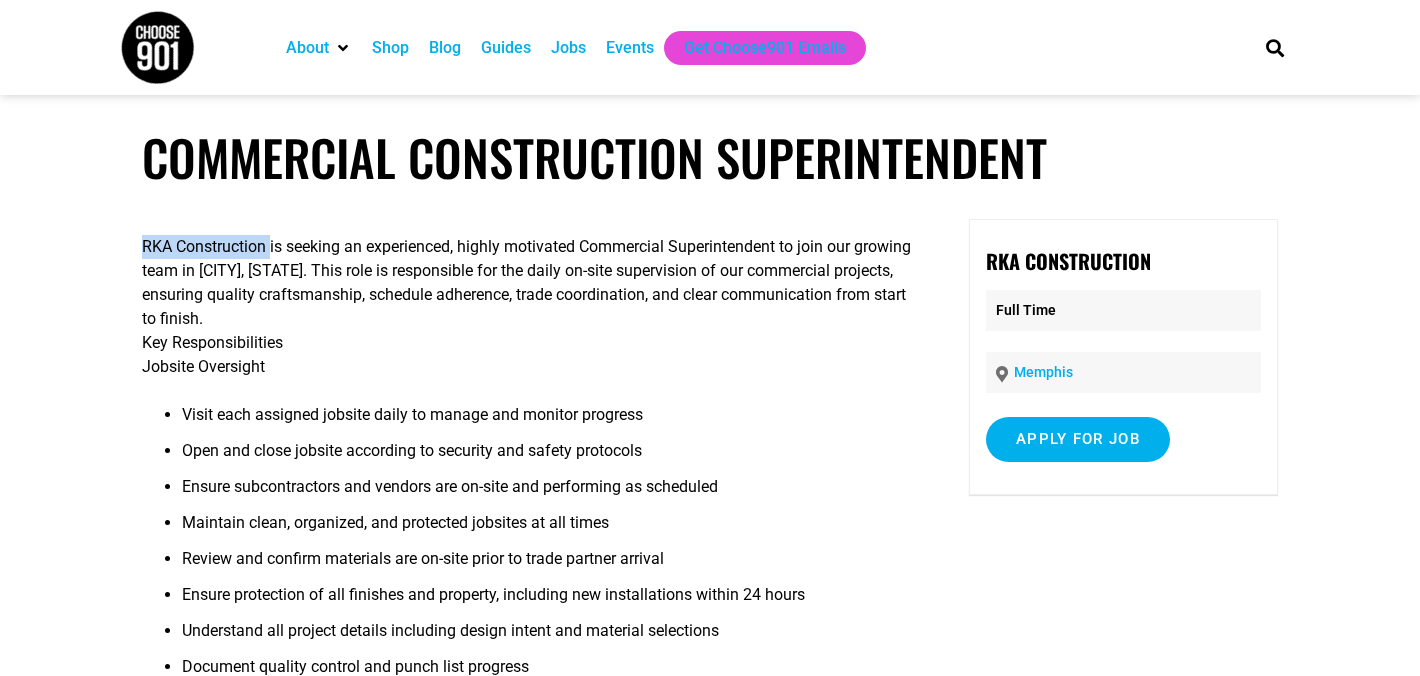 drag, startPoint x: 144, startPoint y: 247, endPoint x: 273, endPoint y: 252, distance: 129.09686 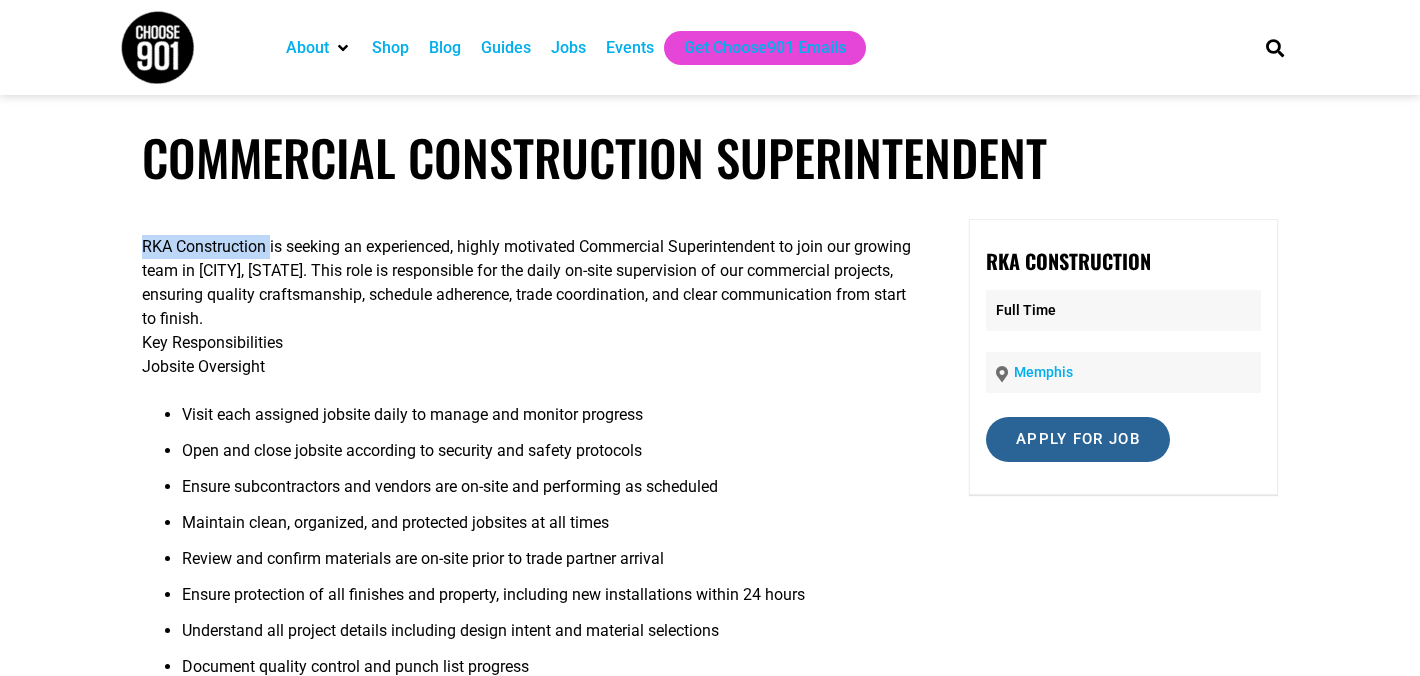 click on "Apply for job" at bounding box center (1078, 439) 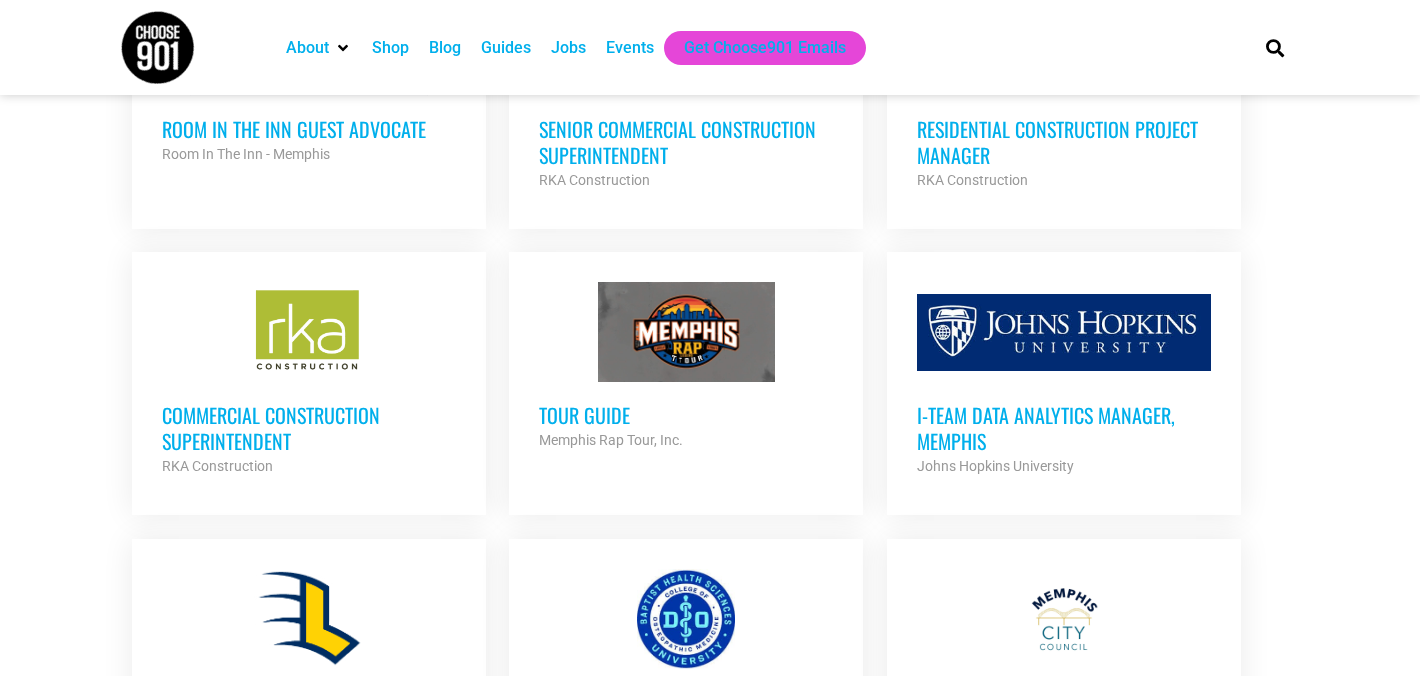 scroll, scrollTop: 3342, scrollLeft: 0, axis: vertical 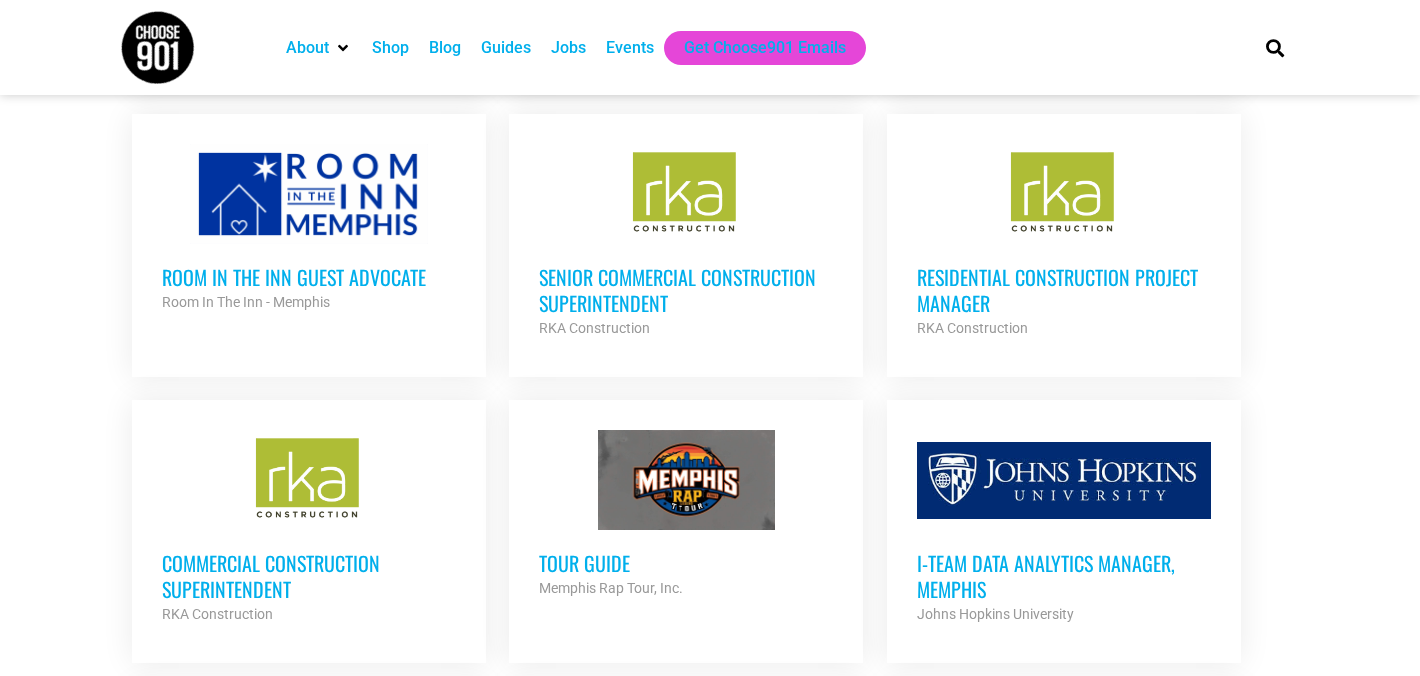 click on "Room in the Inn Guest Advocate" at bounding box center (309, 277) 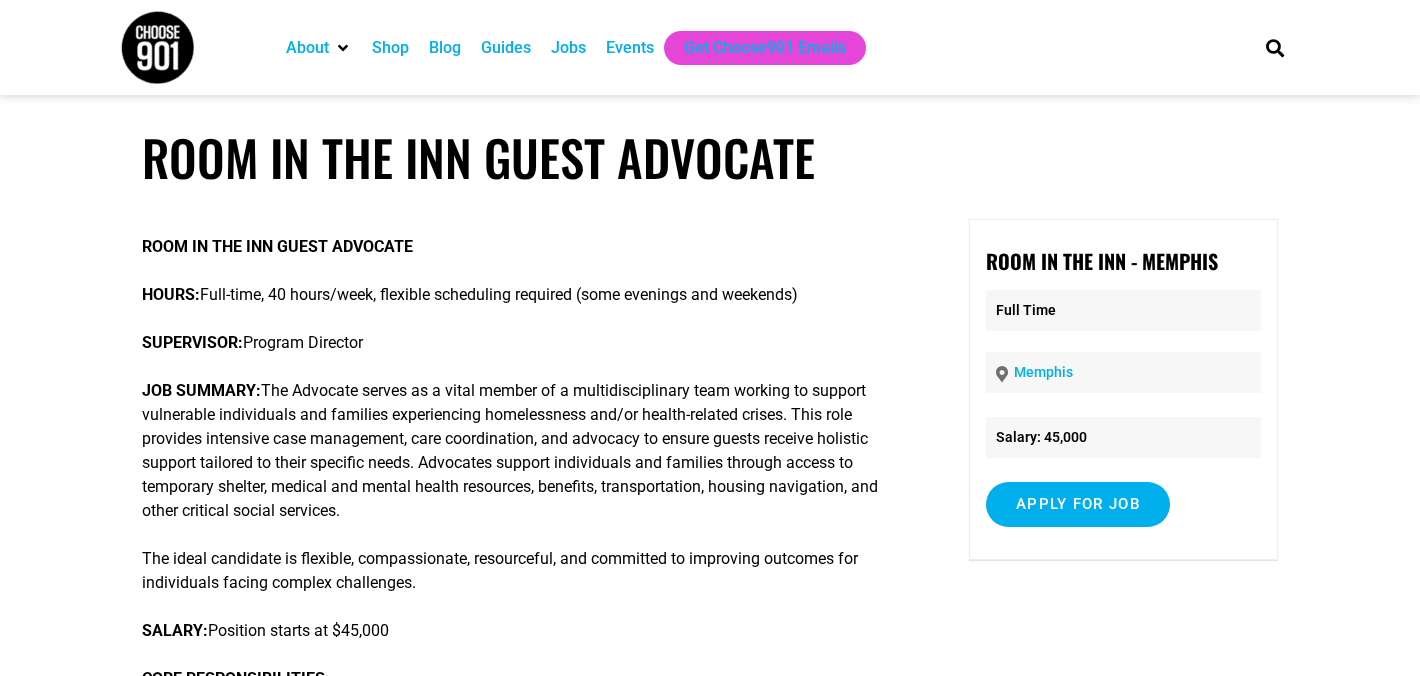 scroll, scrollTop: 0, scrollLeft: 0, axis: both 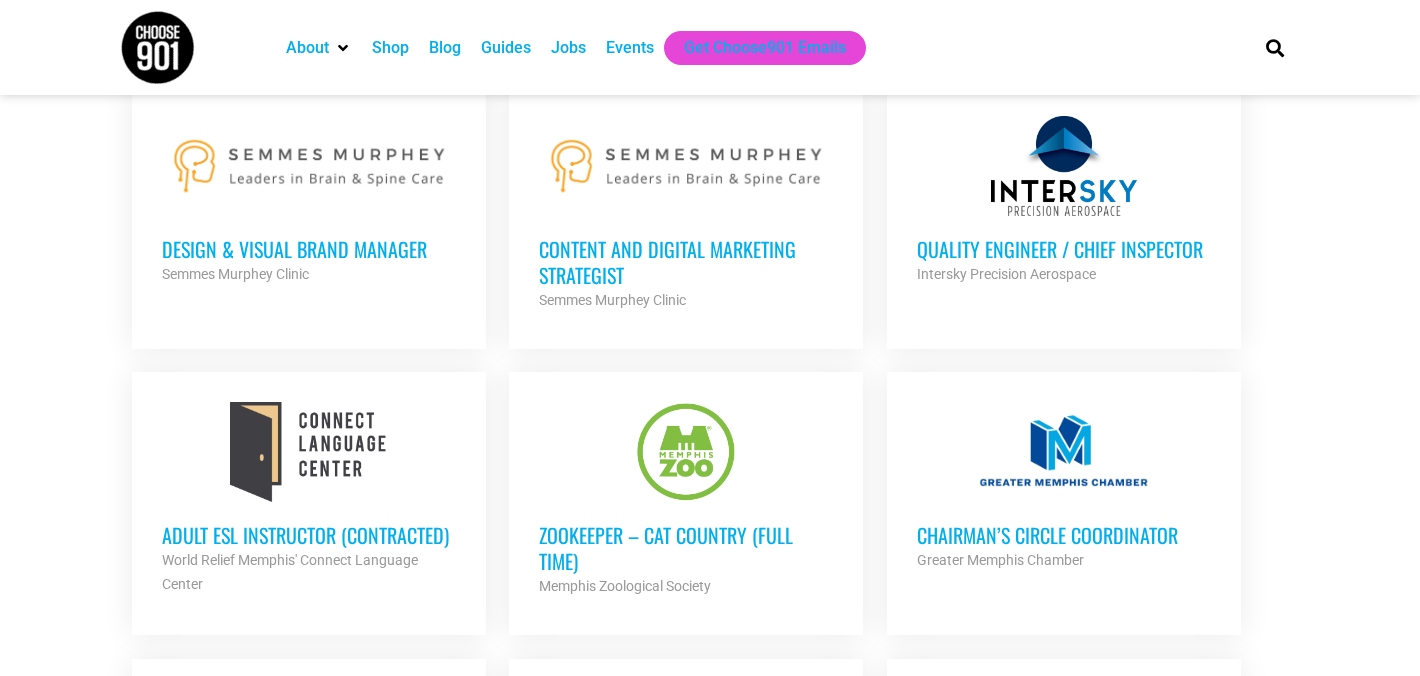 click on "Zookeeper – Cat Country (Full Time)" at bounding box center [686, 548] 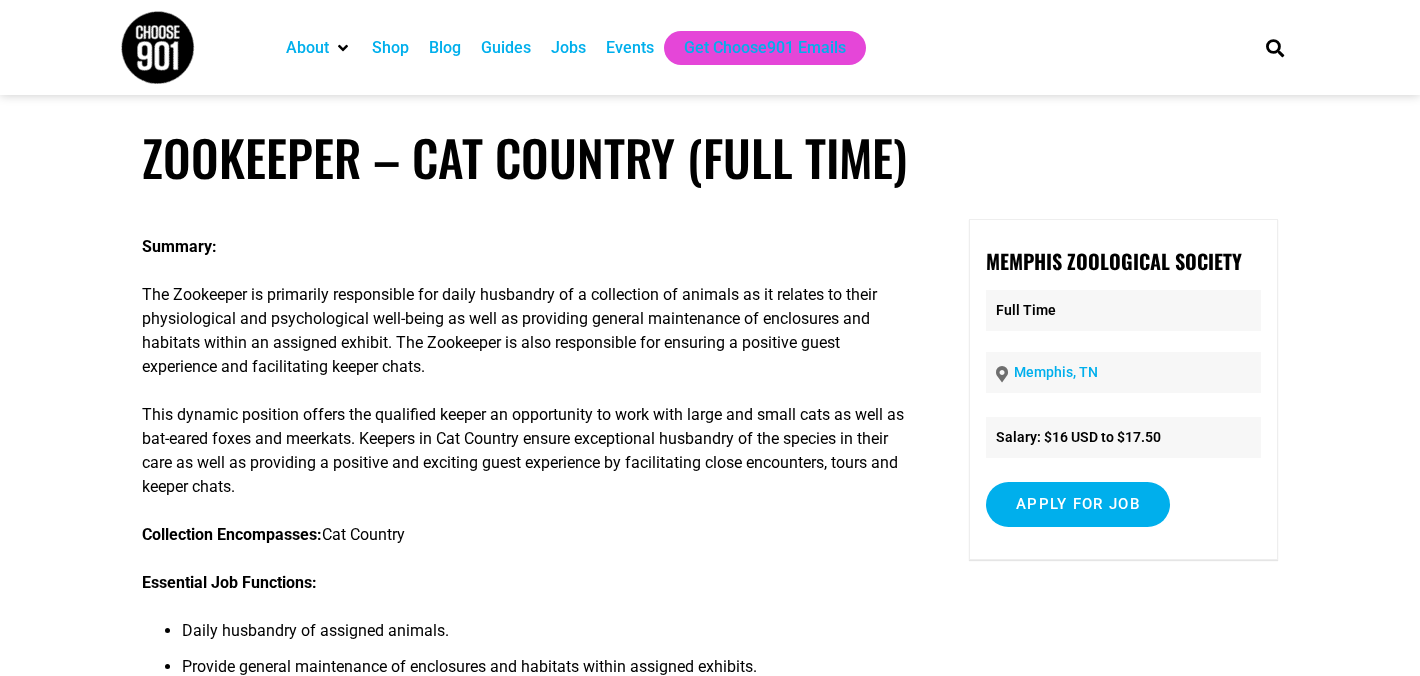 scroll, scrollTop: 0, scrollLeft: 0, axis: both 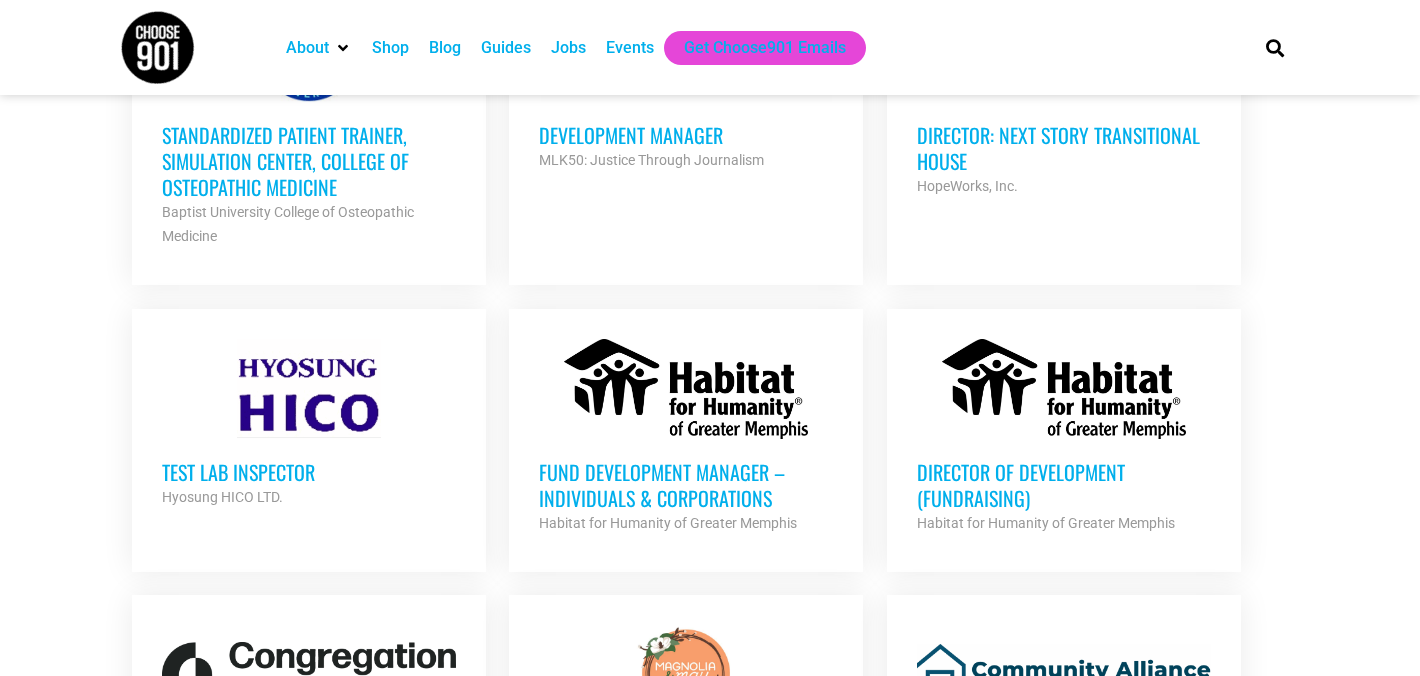click on "Fund Development Manager – Individuals & Corporations" at bounding box center [686, 485] 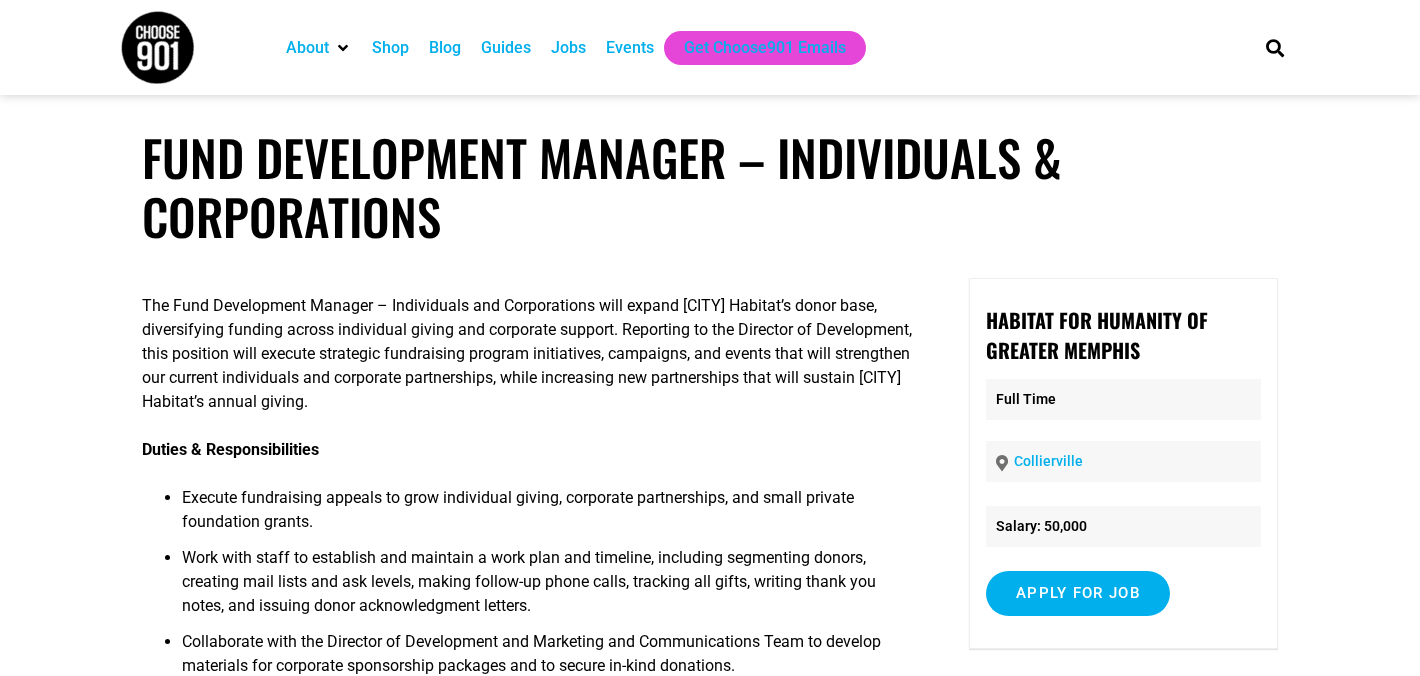 scroll, scrollTop: 0, scrollLeft: 0, axis: both 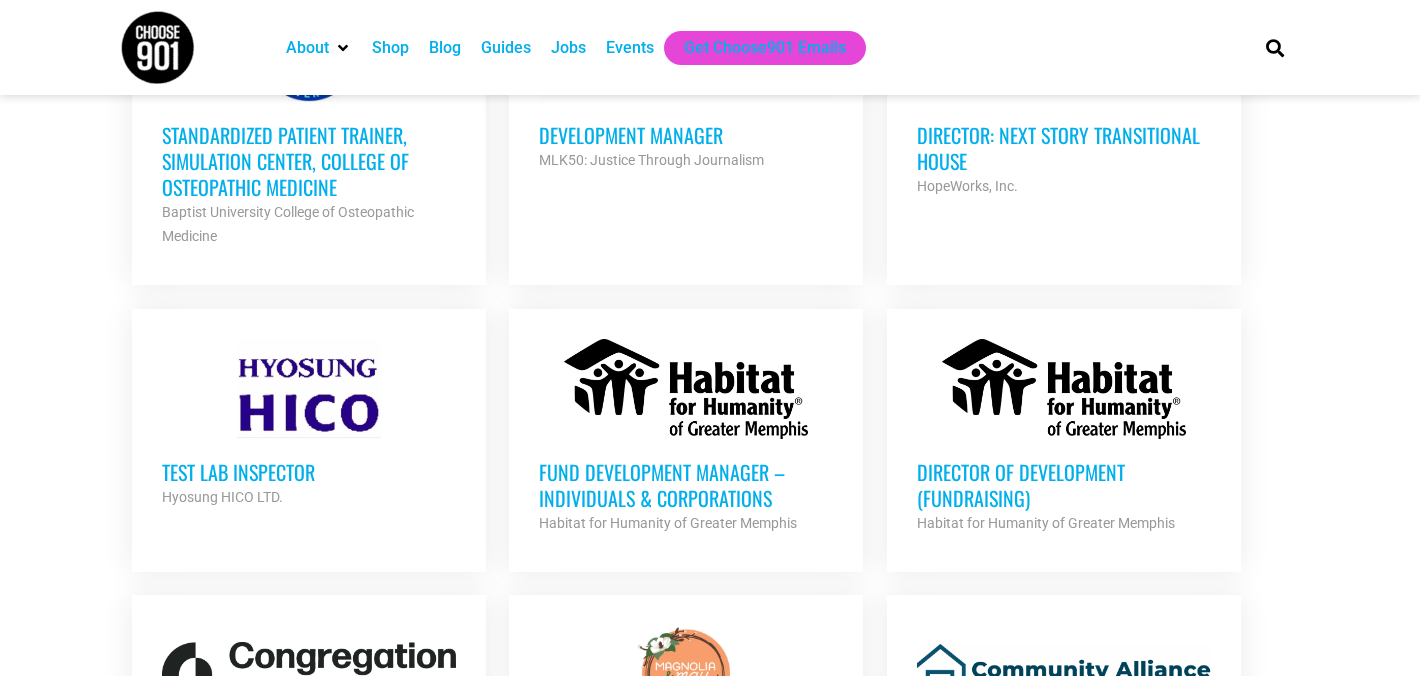 click on "Director of Development (Fundraising)" at bounding box center (1064, 485) 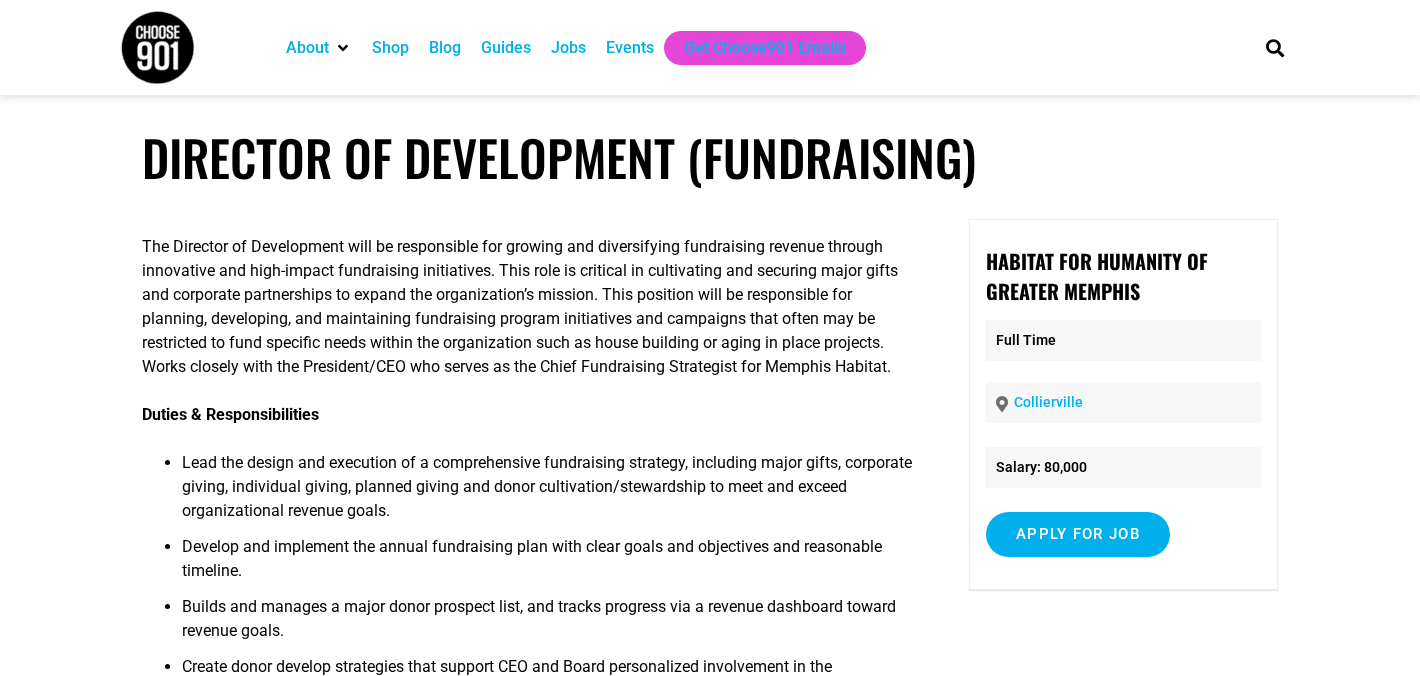 scroll, scrollTop: 0, scrollLeft: 0, axis: both 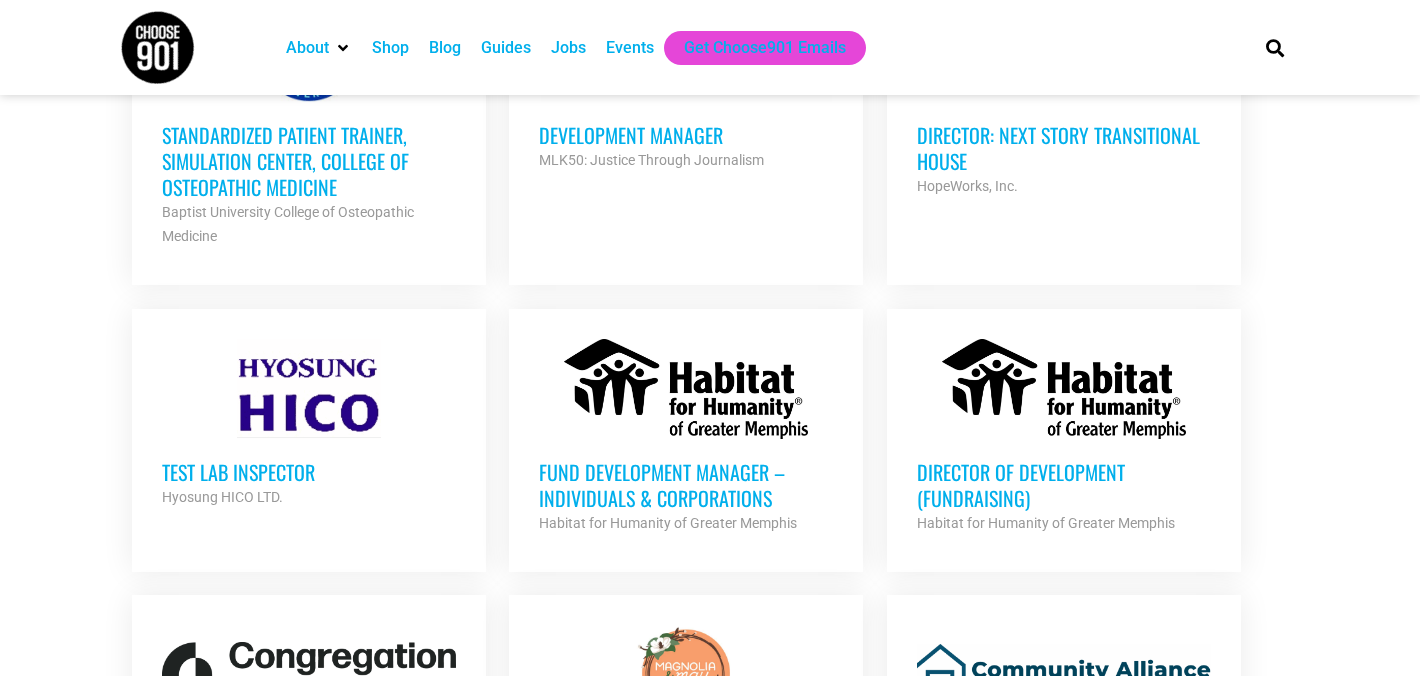 click on "Fund Development Manager – Individuals & Corporations" at bounding box center [686, 485] 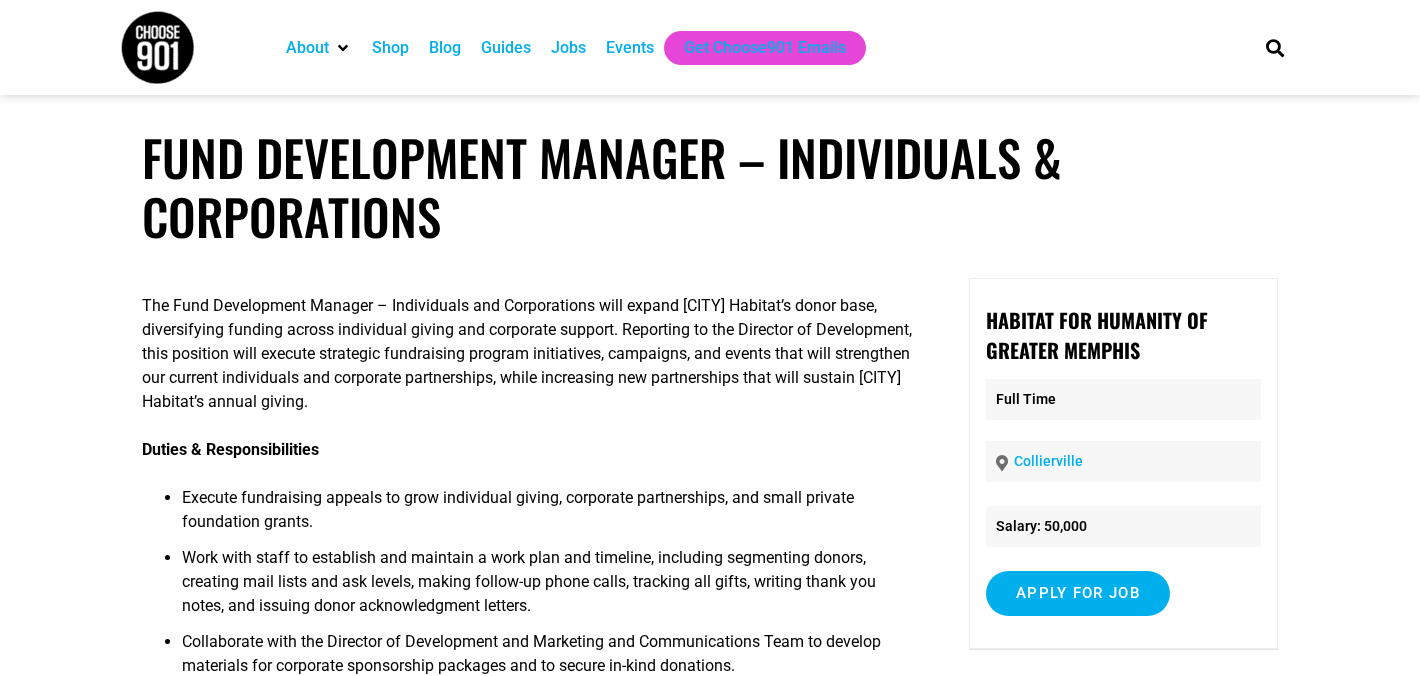 scroll, scrollTop: 0, scrollLeft: 0, axis: both 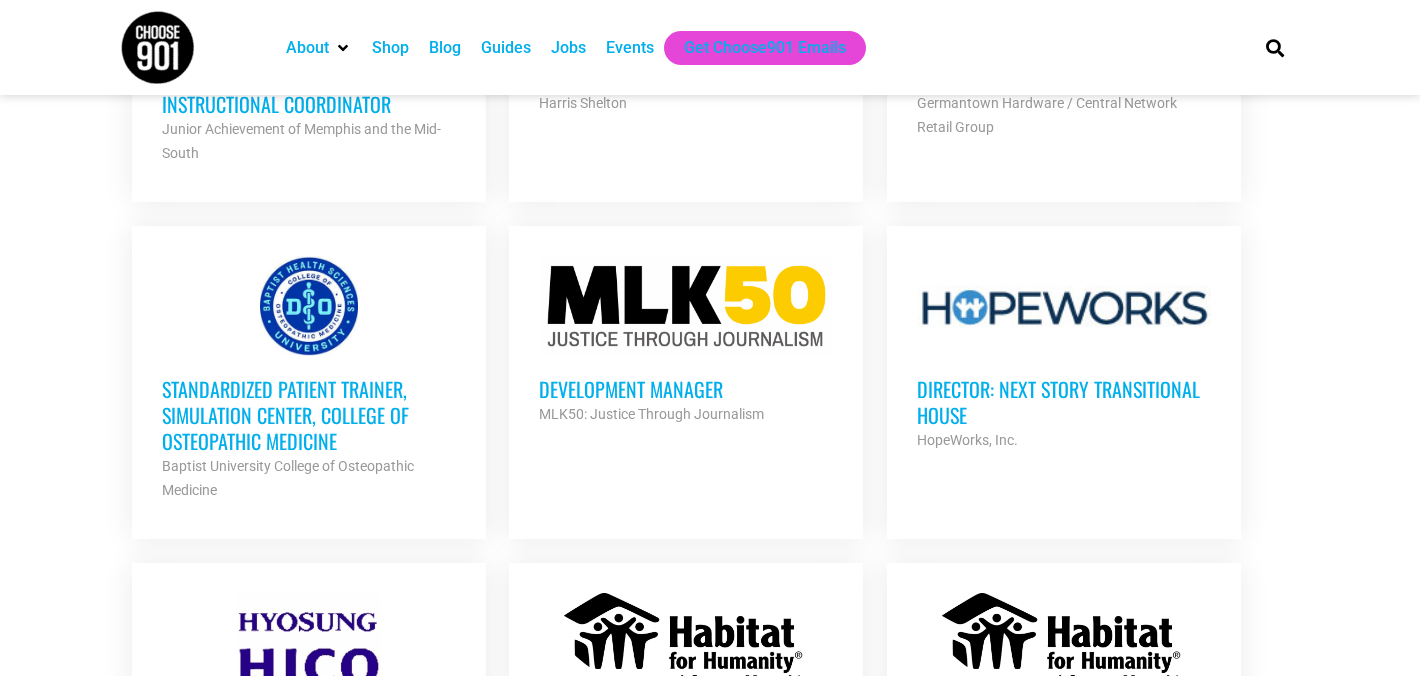 click on "Development Manager" at bounding box center [686, 389] 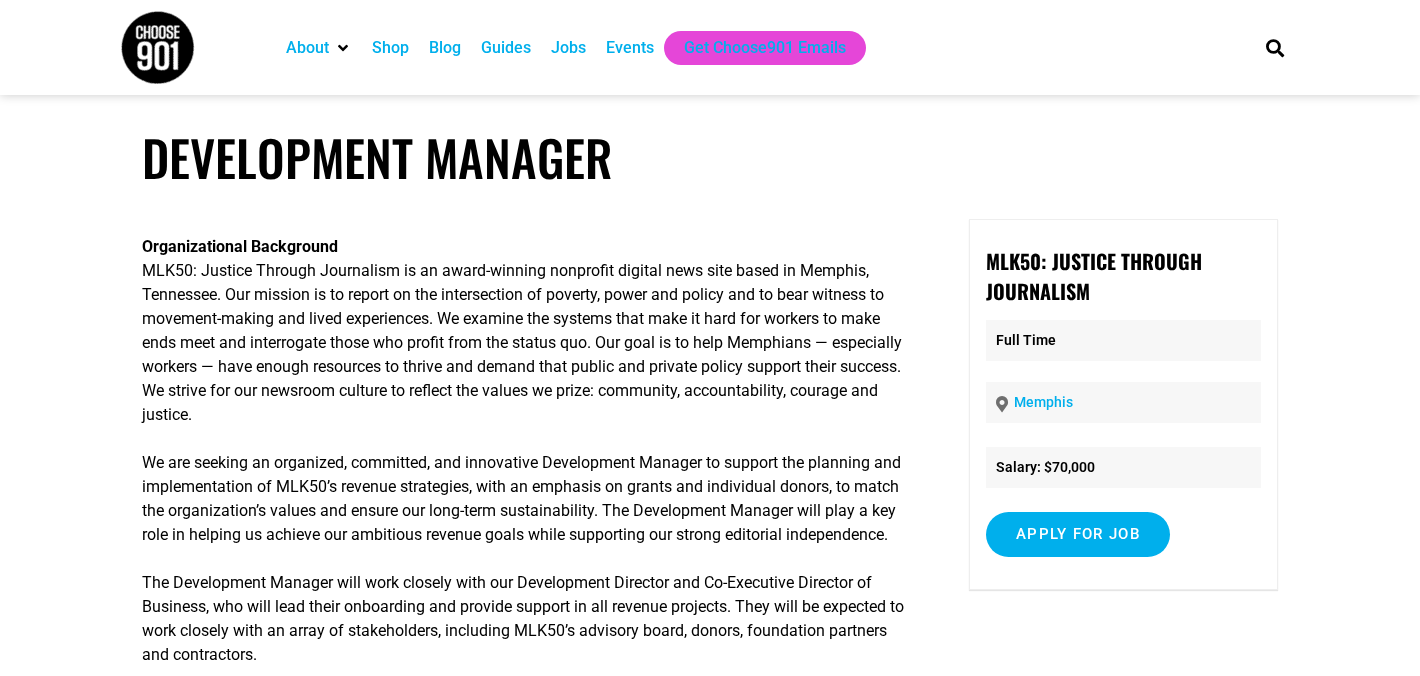 scroll, scrollTop: 0, scrollLeft: 0, axis: both 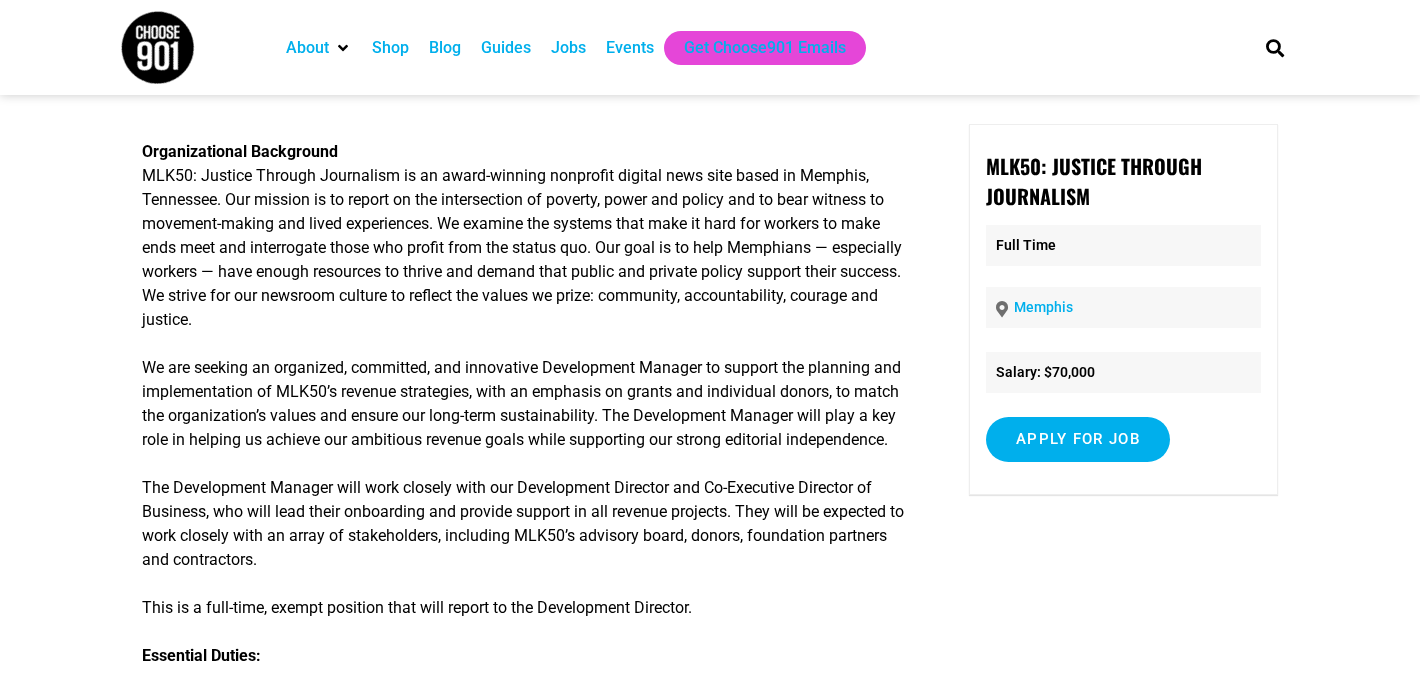 drag, startPoint x: 141, startPoint y: 181, endPoint x: 284, endPoint y: 180, distance: 143.0035 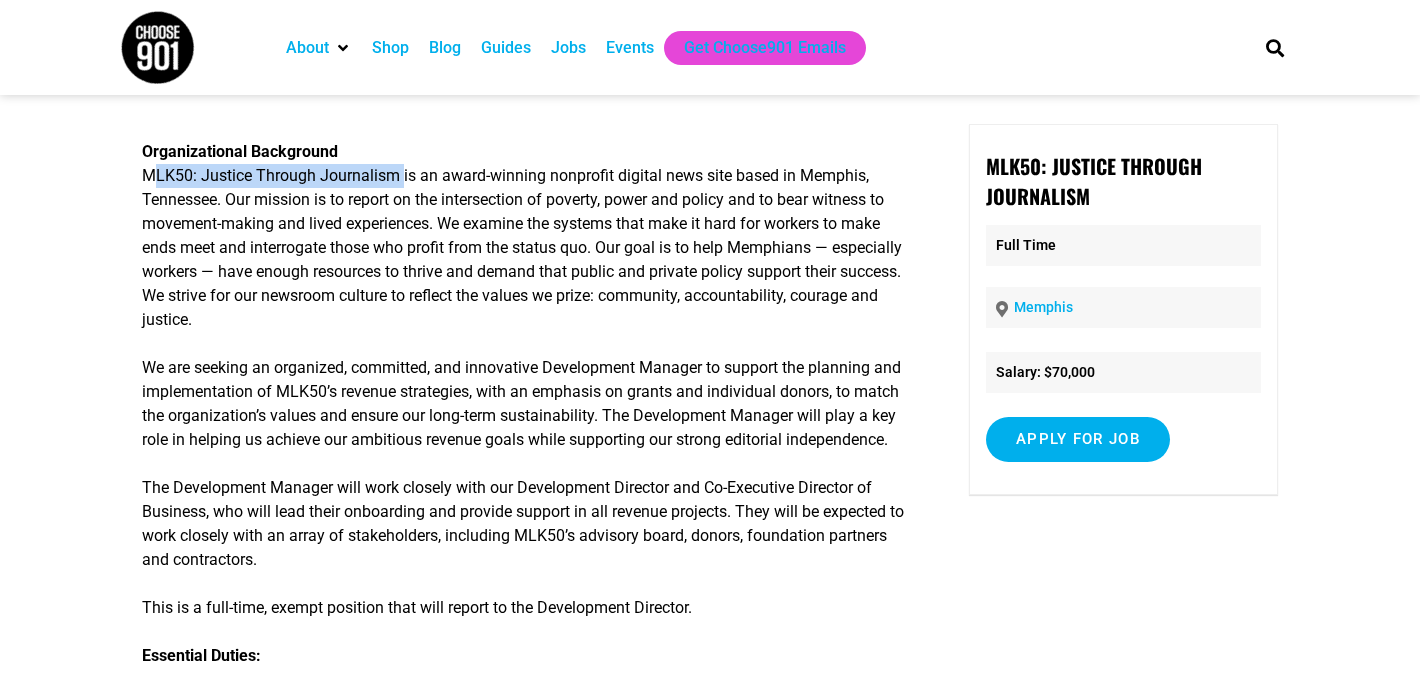 drag, startPoint x: 399, startPoint y: 179, endPoint x: 146, endPoint y: 187, distance: 253.12645 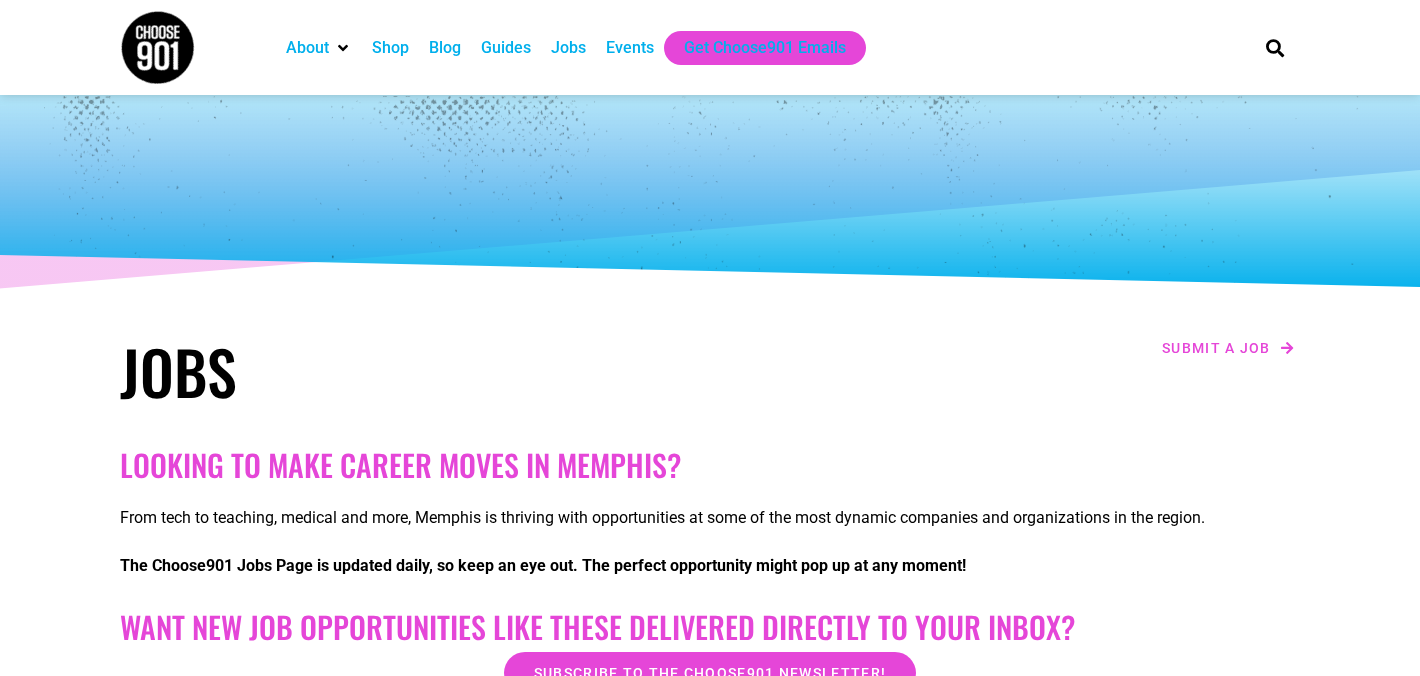 scroll, scrollTop: 1599, scrollLeft: 0, axis: vertical 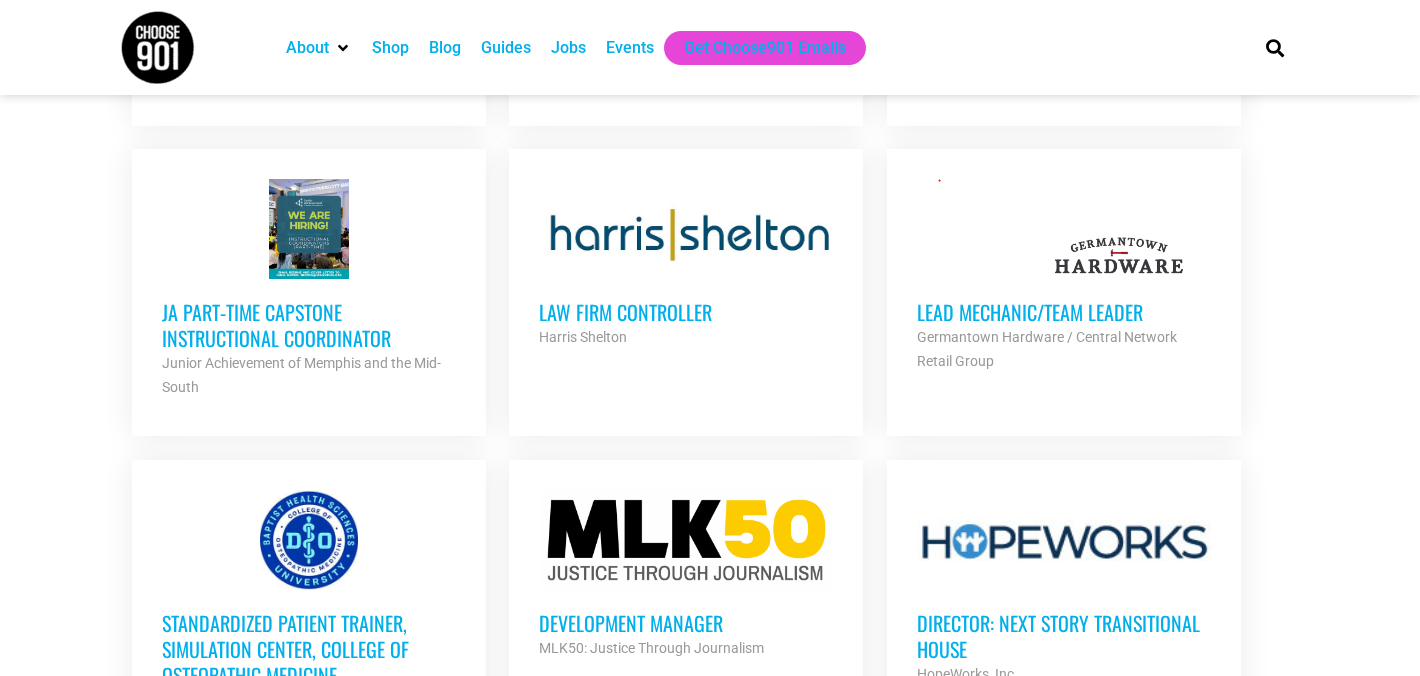 click on "Law Firm Controller" at bounding box center [686, 312] 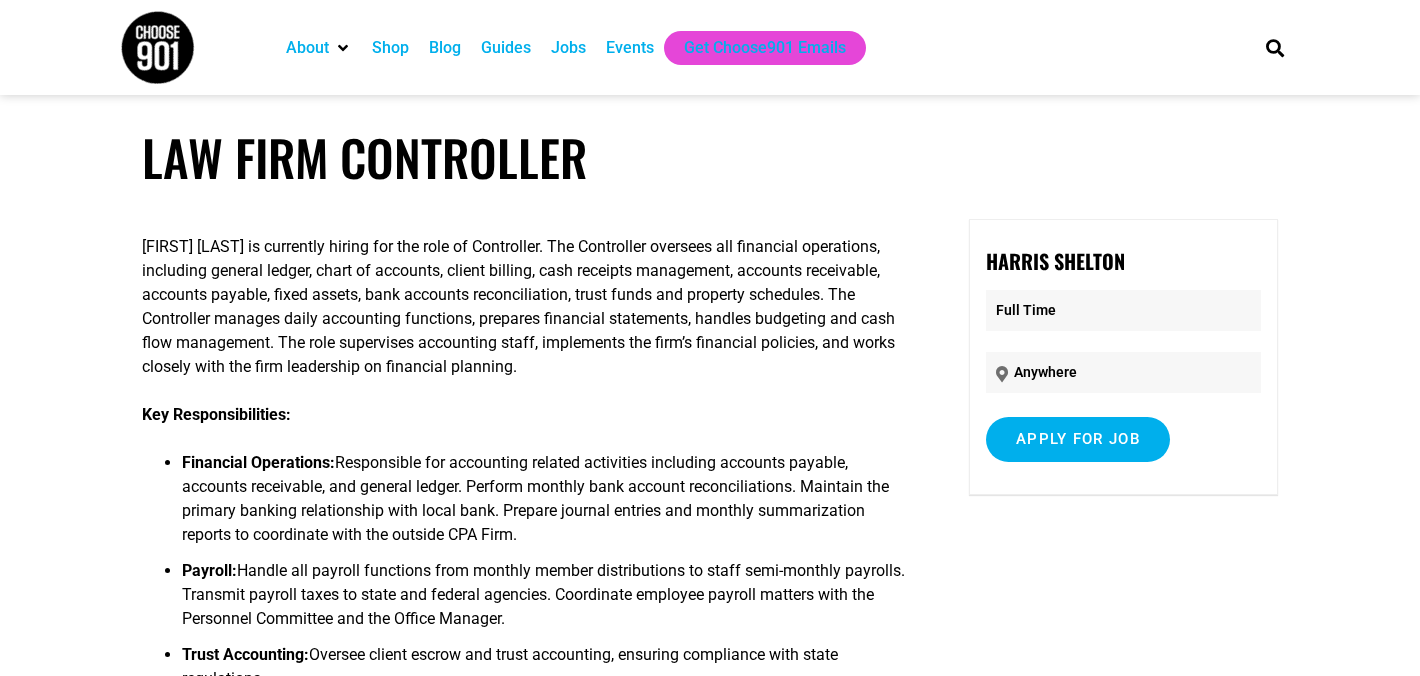 scroll, scrollTop: 0, scrollLeft: 0, axis: both 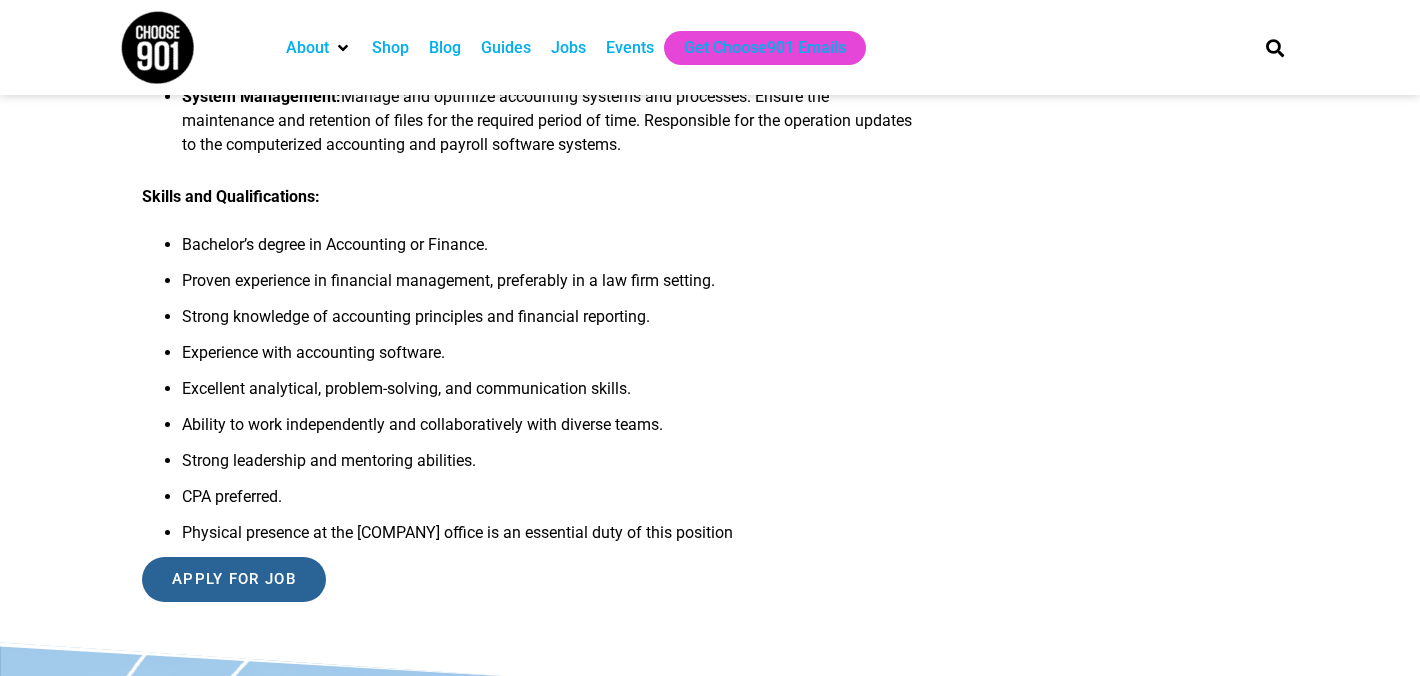 click on "Apply for job" at bounding box center (234, 579) 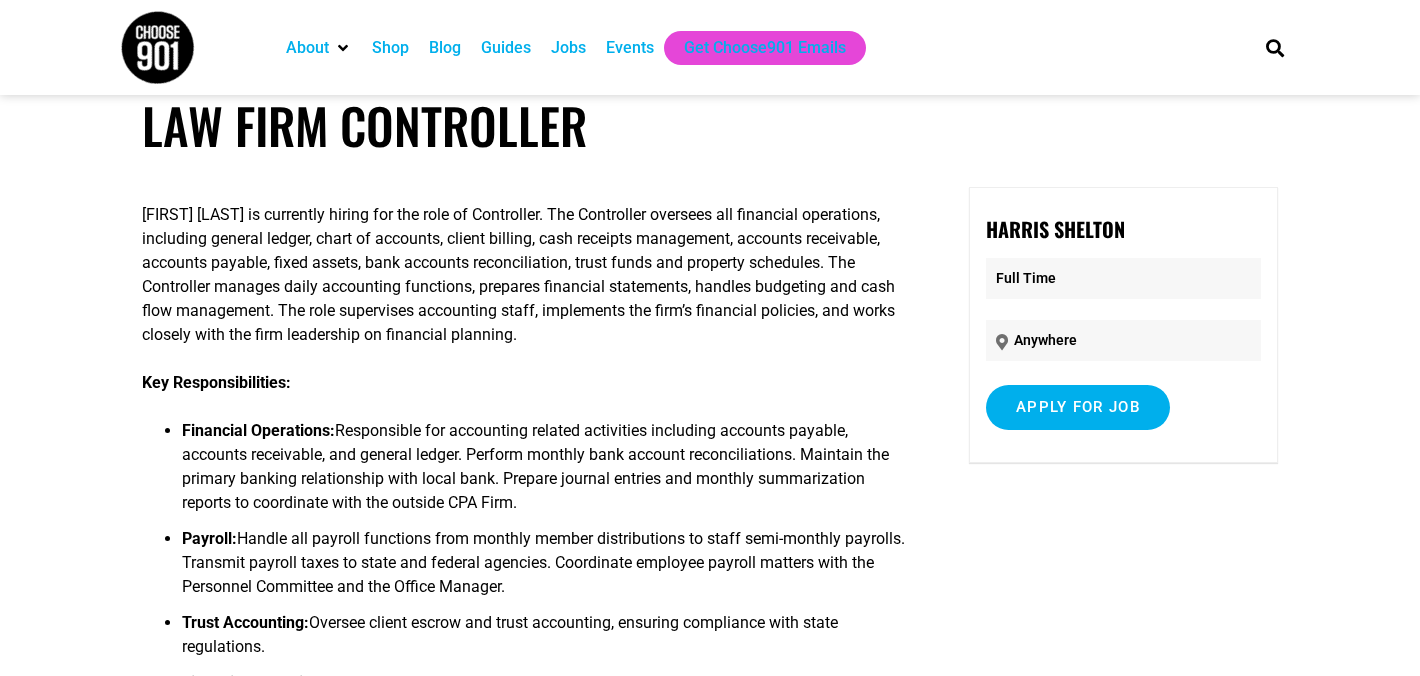 scroll, scrollTop: 31, scrollLeft: 0, axis: vertical 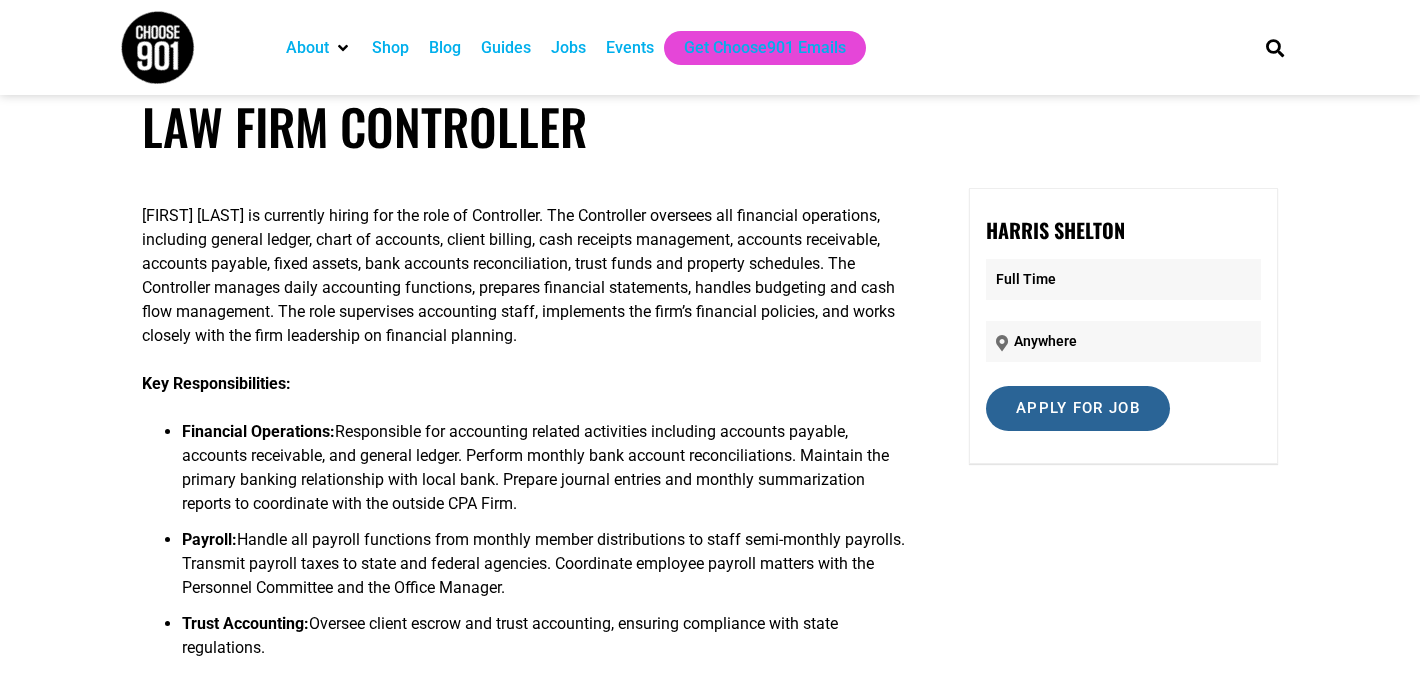 click on "Apply for job" at bounding box center (1078, 408) 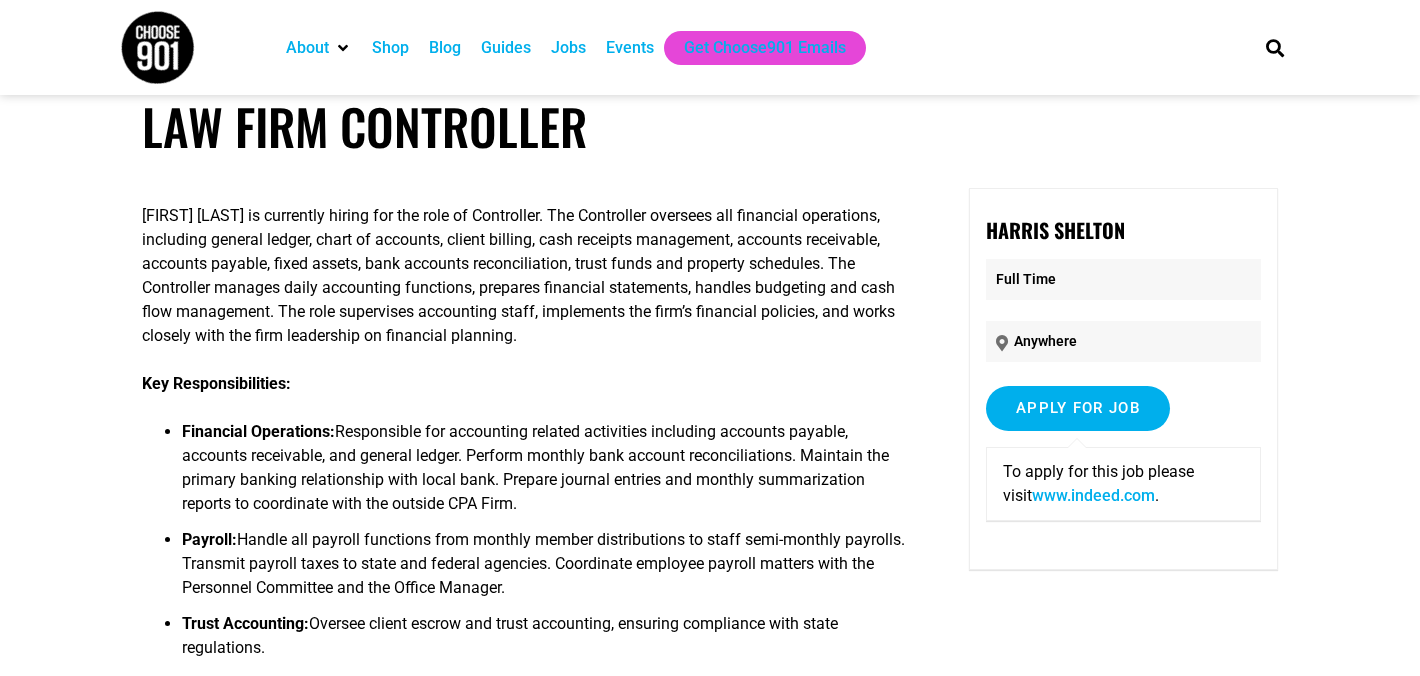 click on "www.indeed.com" at bounding box center (1093, 495) 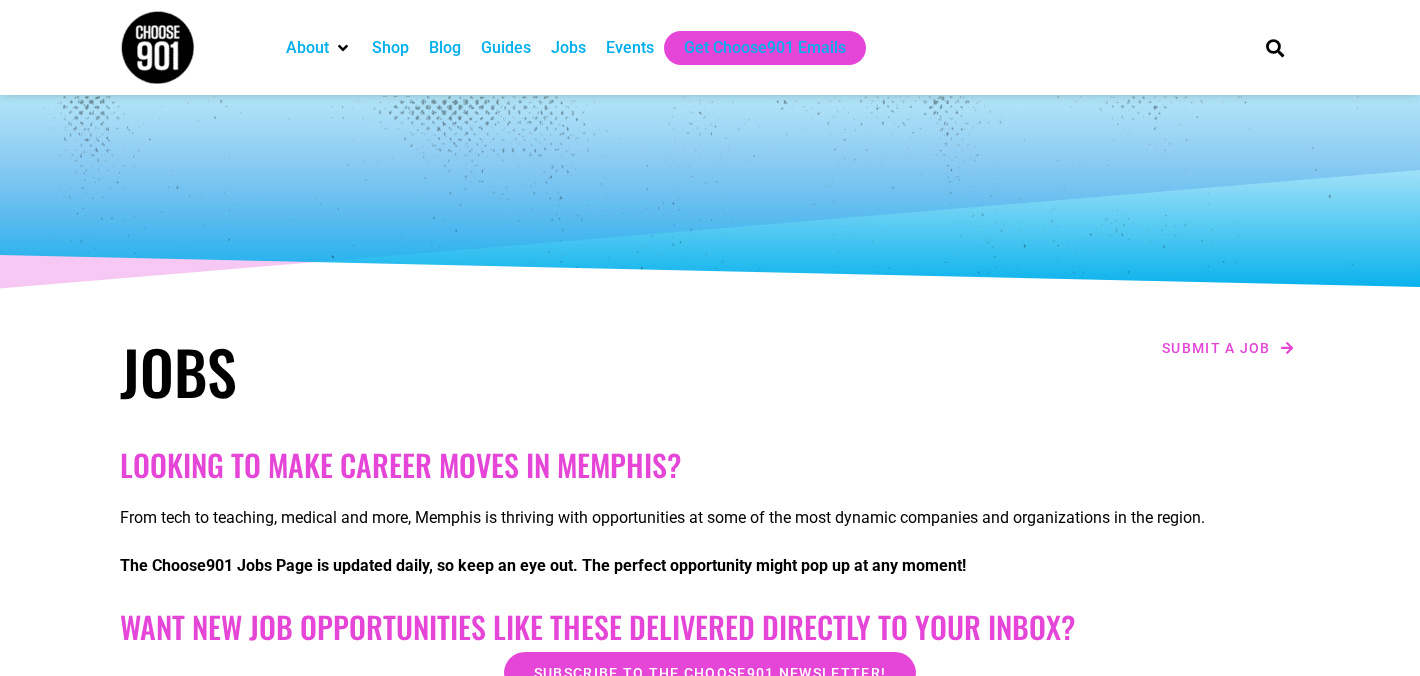 scroll, scrollTop: 2516, scrollLeft: 0, axis: vertical 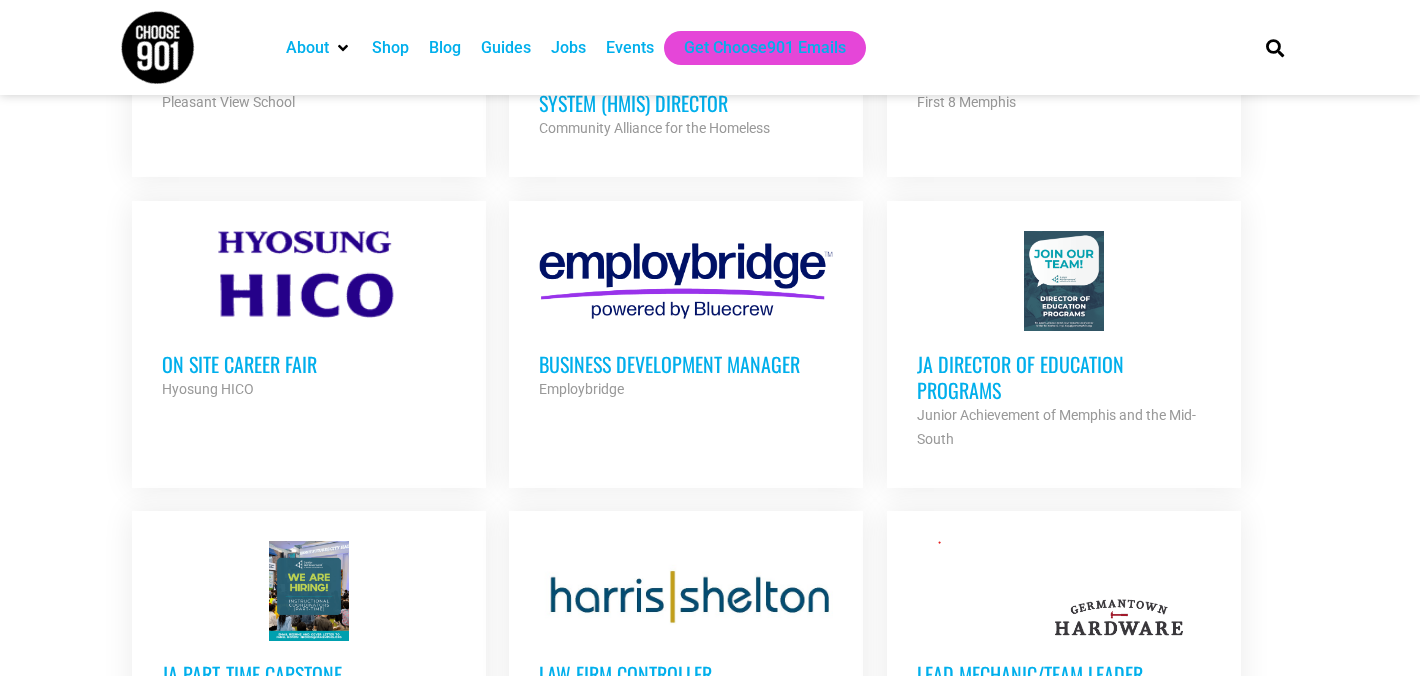 click on "Business Development Manager" at bounding box center (686, 364) 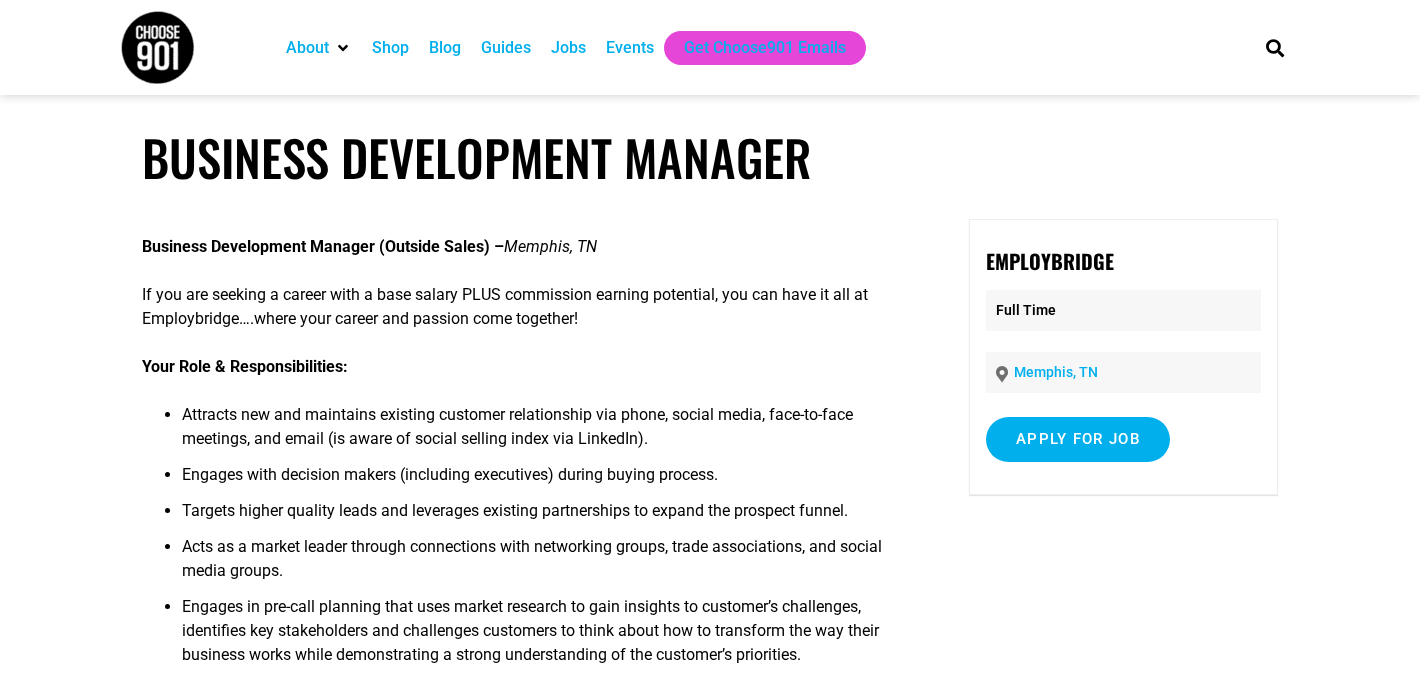 scroll, scrollTop: 0, scrollLeft: 0, axis: both 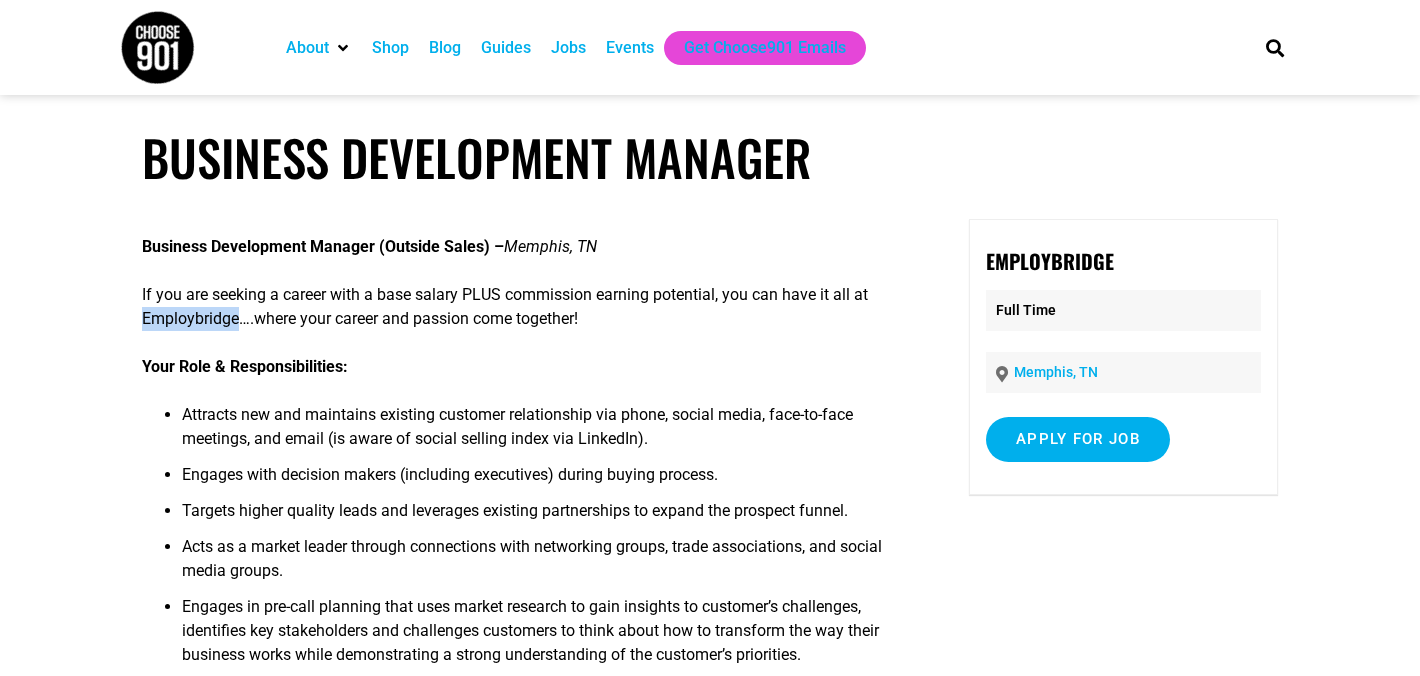 click on "If you are seeking a career with a base salary PLUS commission earning potential, you can have it all at Employbridge….where your career and passion come together!" at bounding box center (527, 307) 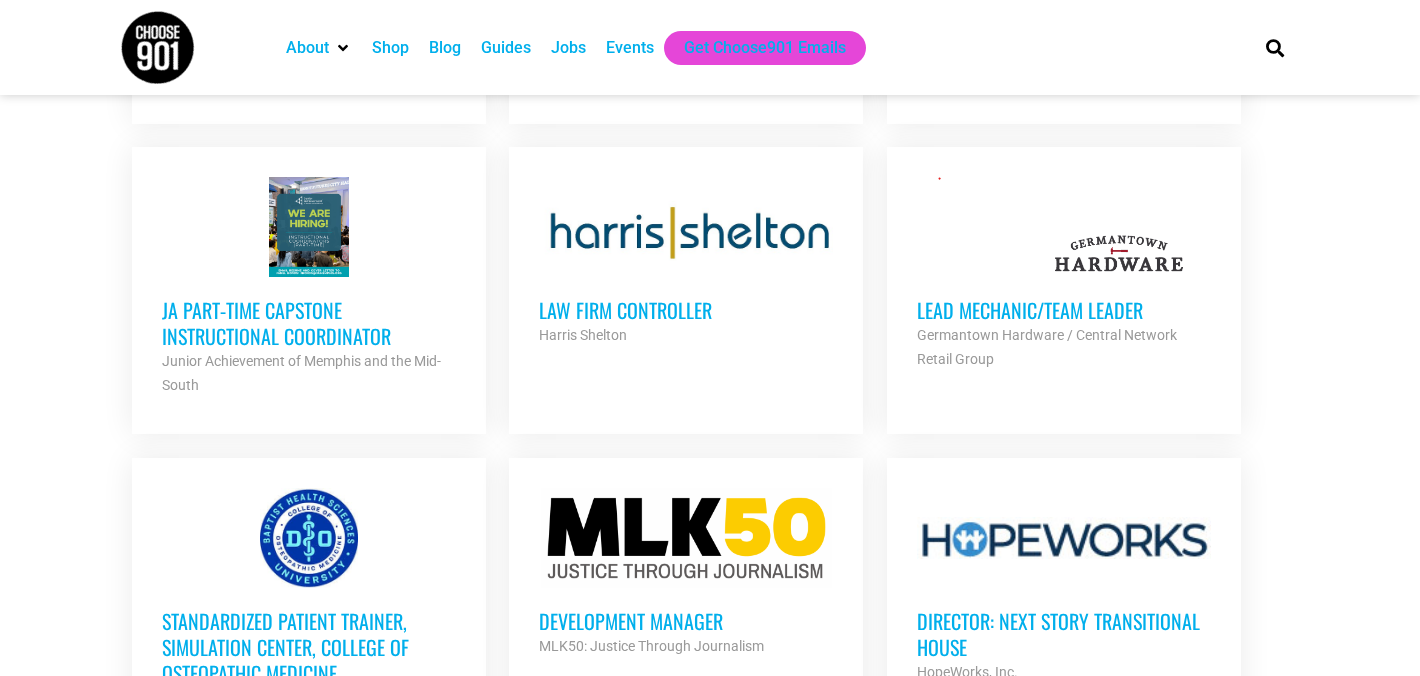 scroll, scrollTop: 1367, scrollLeft: 0, axis: vertical 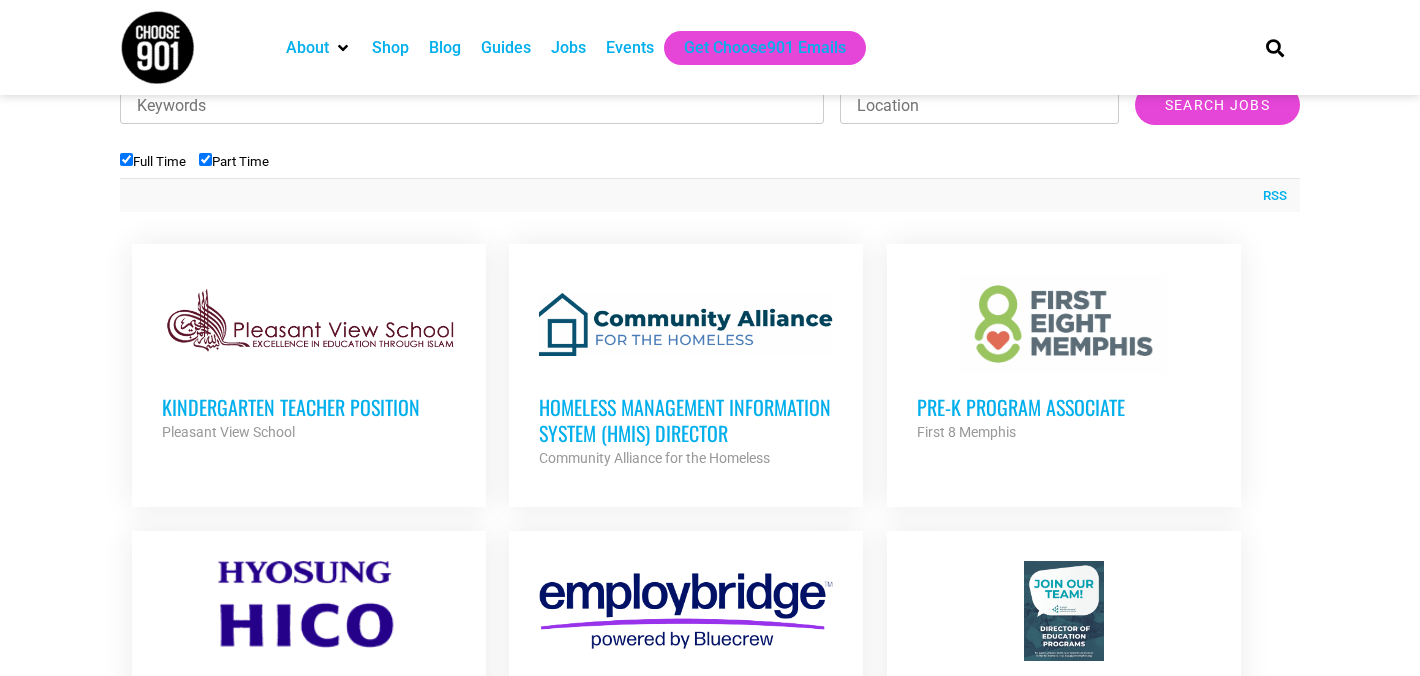 click on "Pre-K Program Associate" at bounding box center [1064, 407] 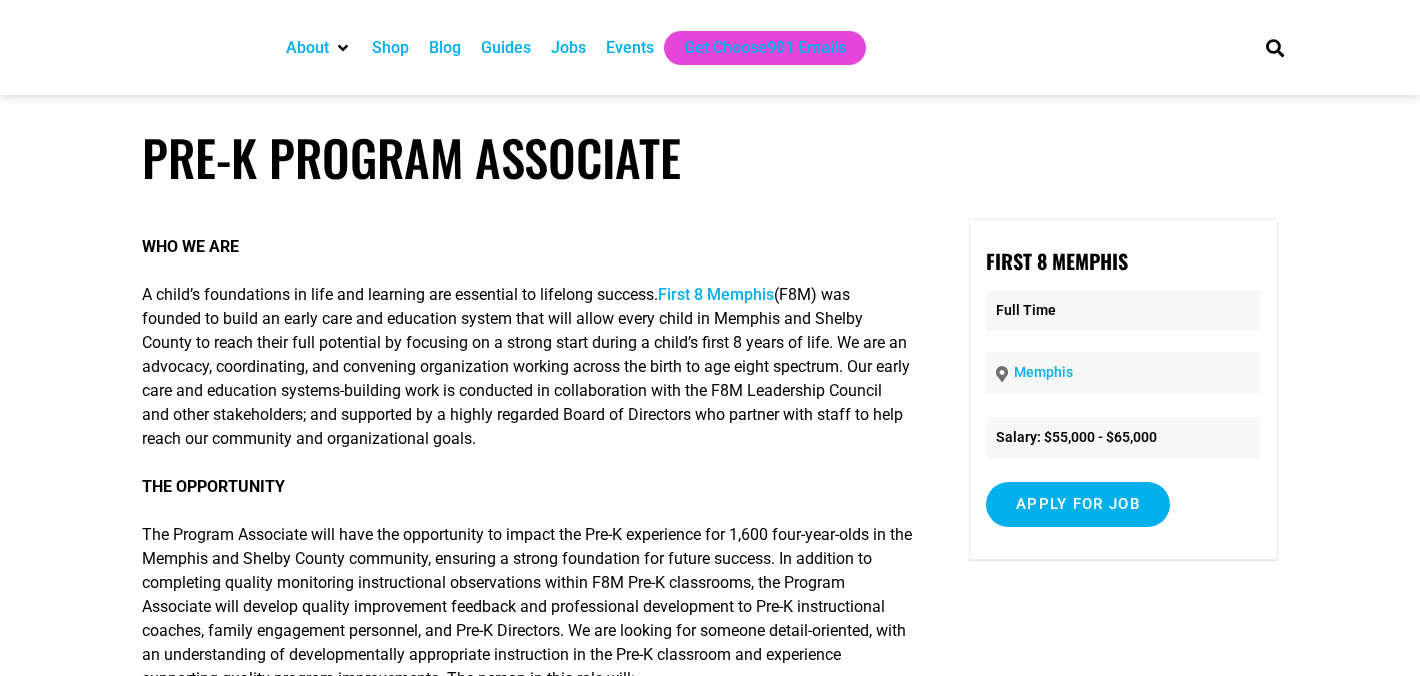 scroll, scrollTop: 0, scrollLeft: 0, axis: both 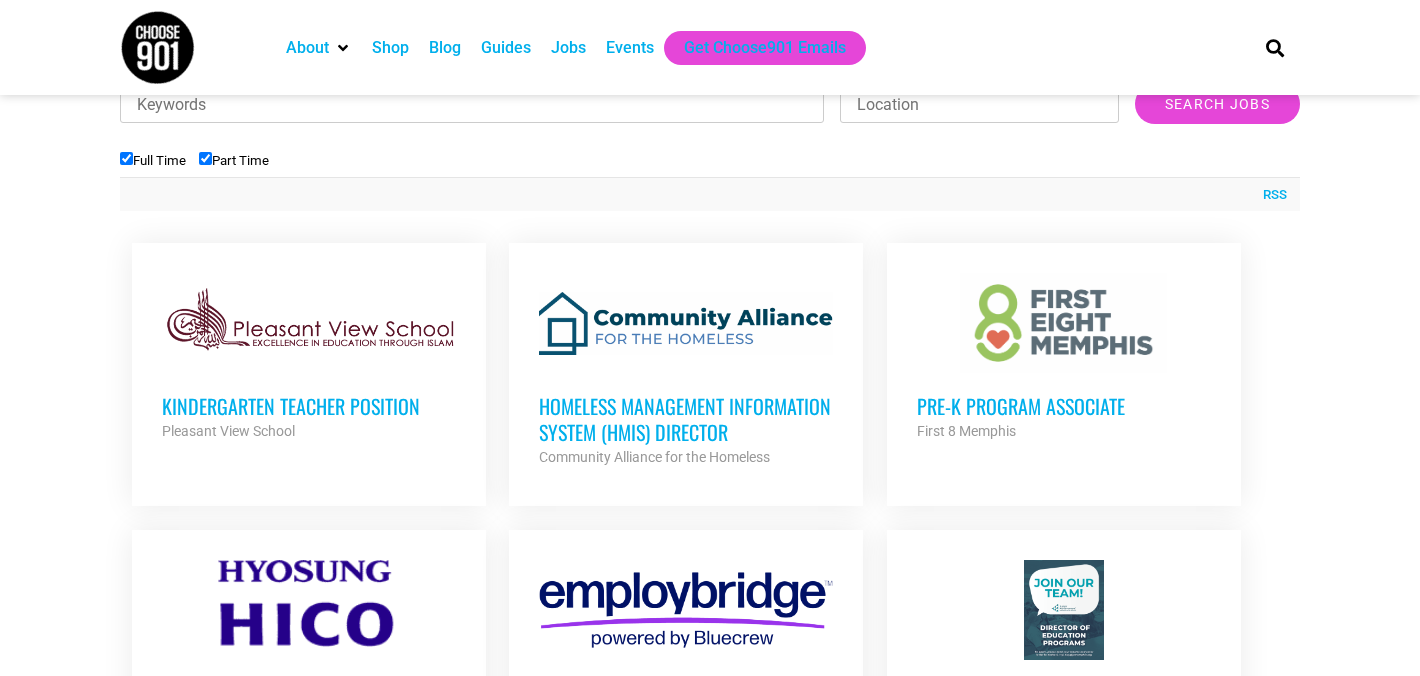 click on "Homeless Management Information System (HMIS) Director" at bounding box center (686, 419) 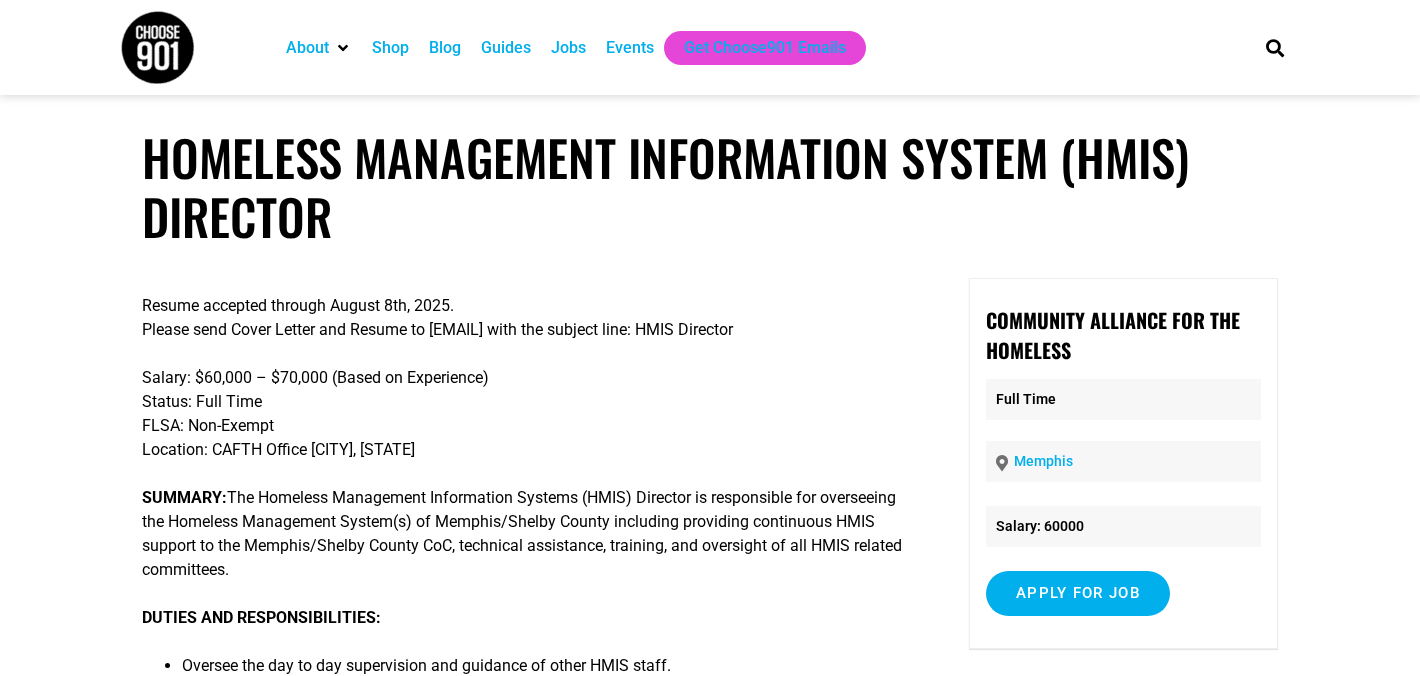 scroll, scrollTop: 0, scrollLeft: 0, axis: both 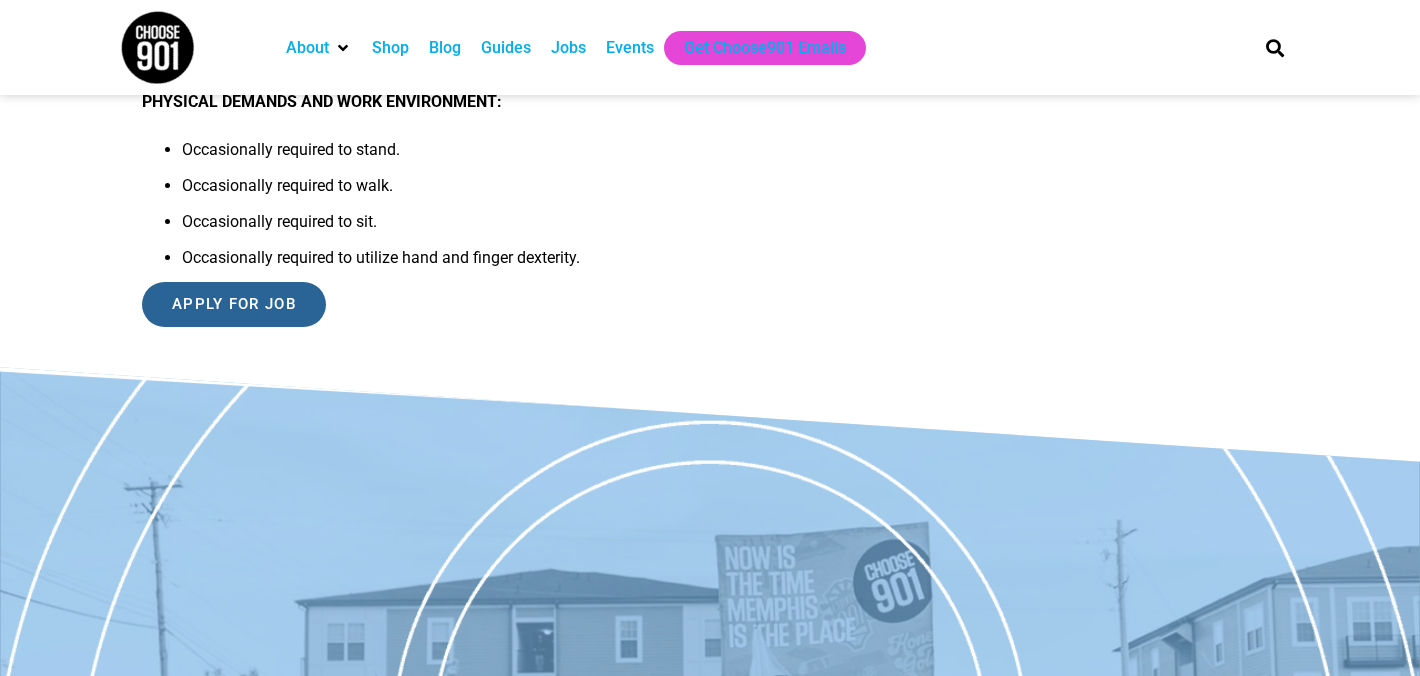 click on "Apply for job" at bounding box center (234, 304) 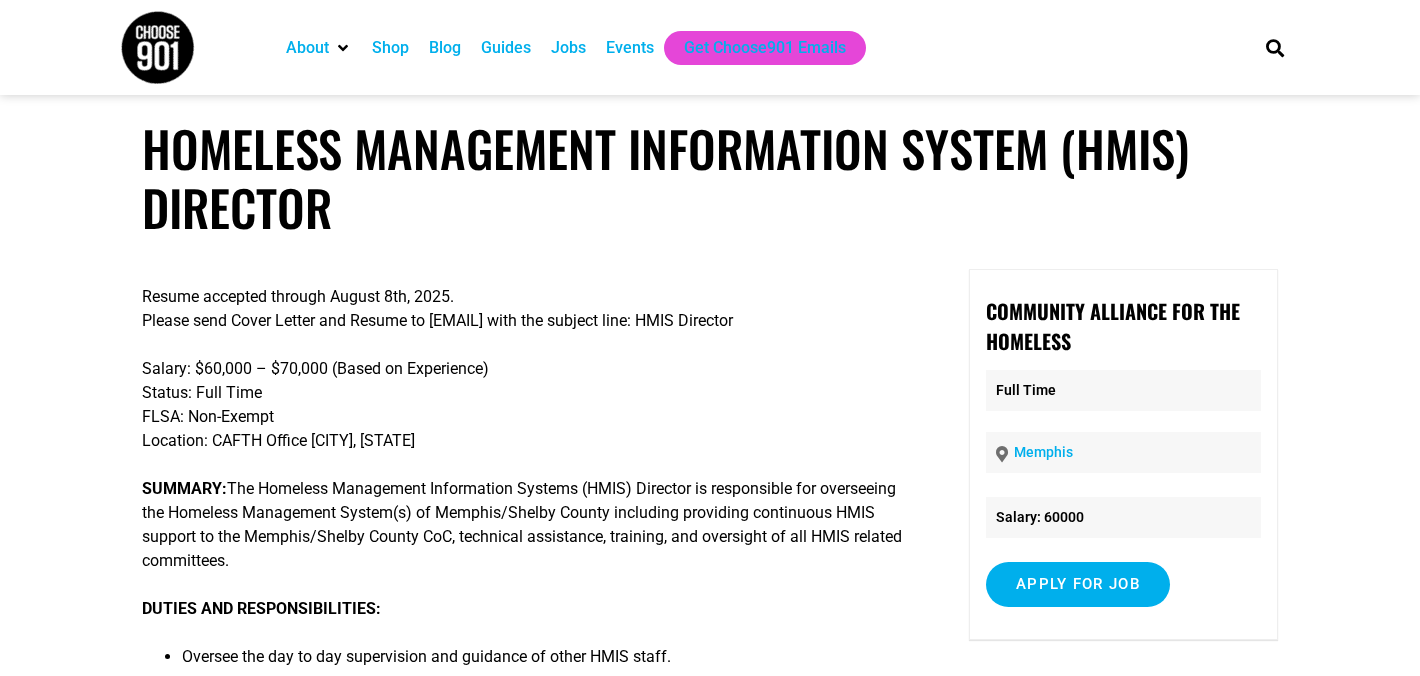 scroll, scrollTop: 0, scrollLeft: 0, axis: both 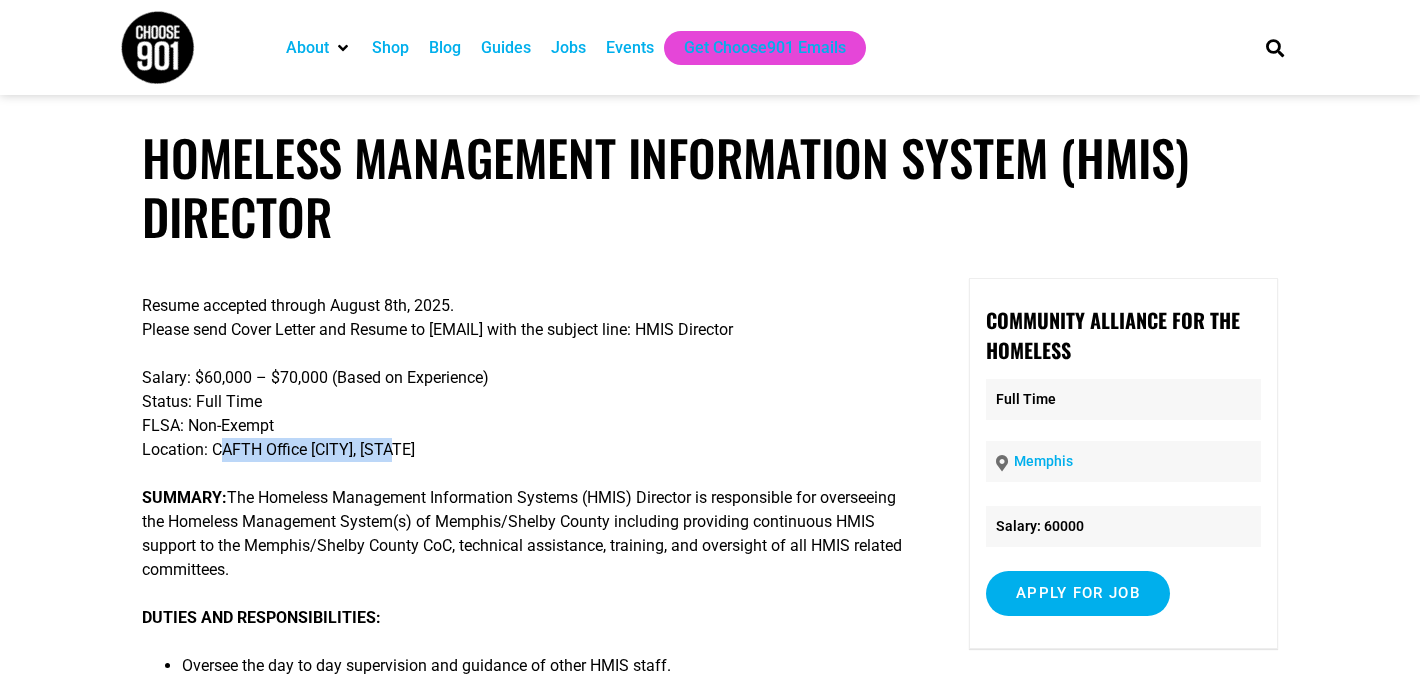 drag, startPoint x: 214, startPoint y: 452, endPoint x: 412, endPoint y: 460, distance: 198.16154 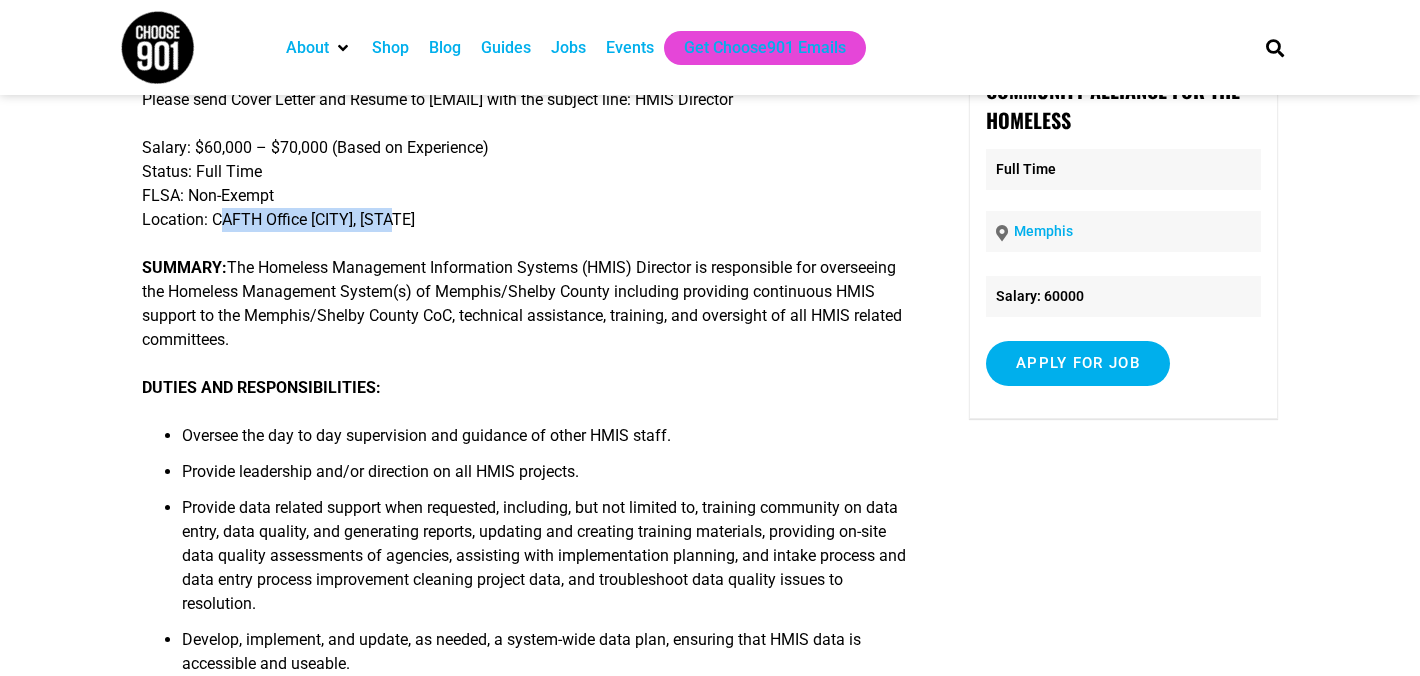 scroll, scrollTop: 0, scrollLeft: 0, axis: both 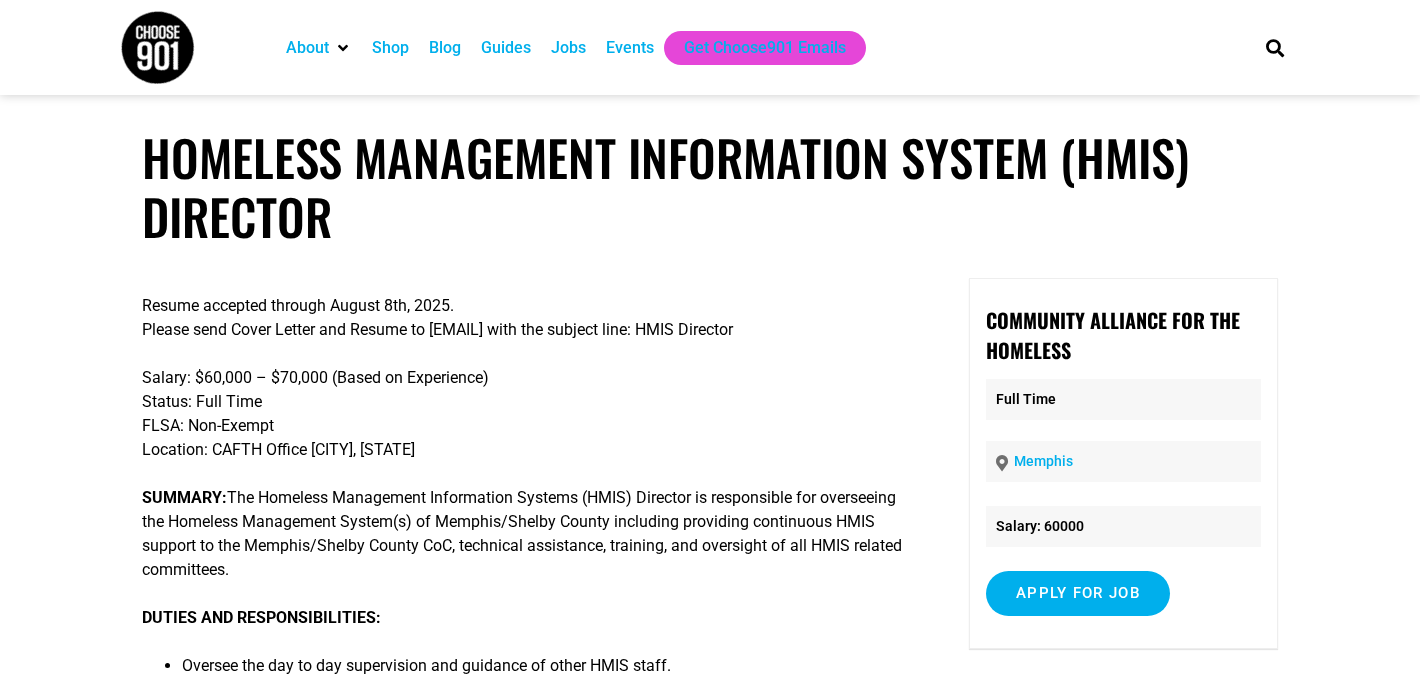 click on "Salary: $60,000 – $70,000 (Based on Experience)
Status: Full Time
FLSA: Non-Exempt
Location: CAFTH Office Memphis, TN" at bounding box center (527, 414) 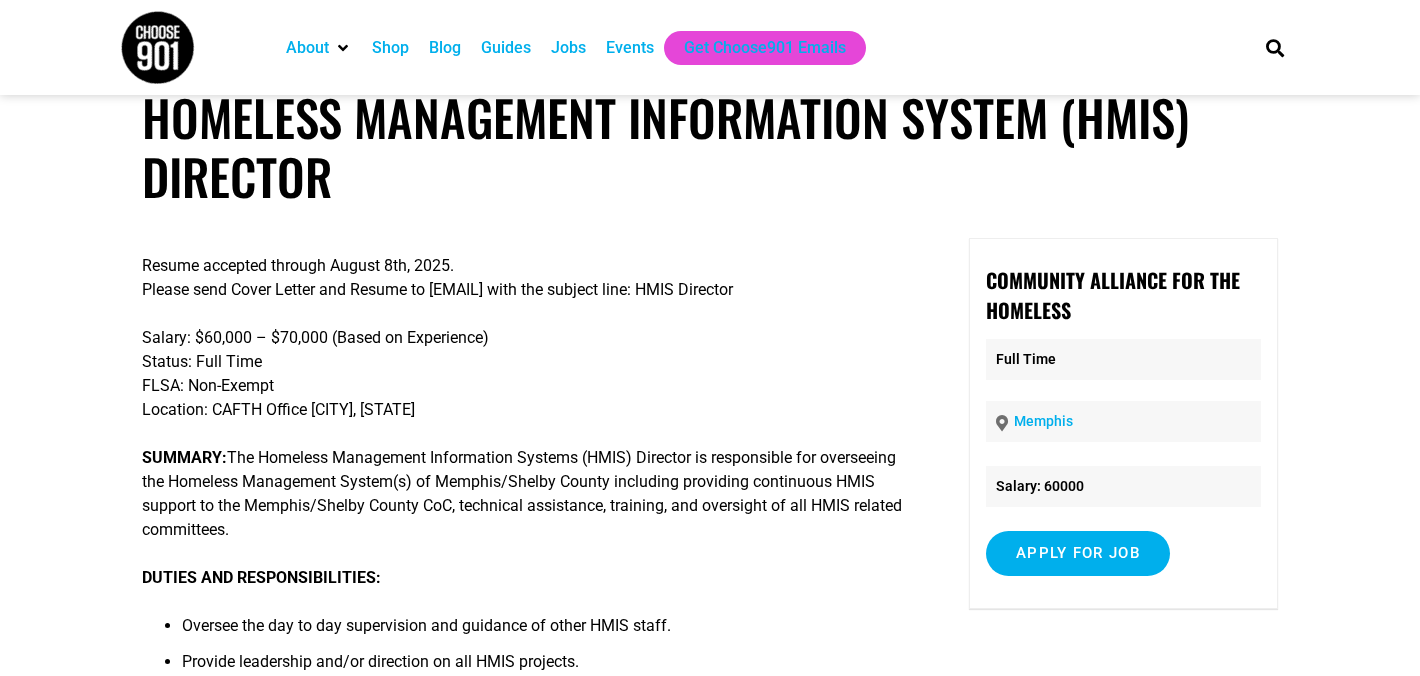 scroll, scrollTop: 25, scrollLeft: 0, axis: vertical 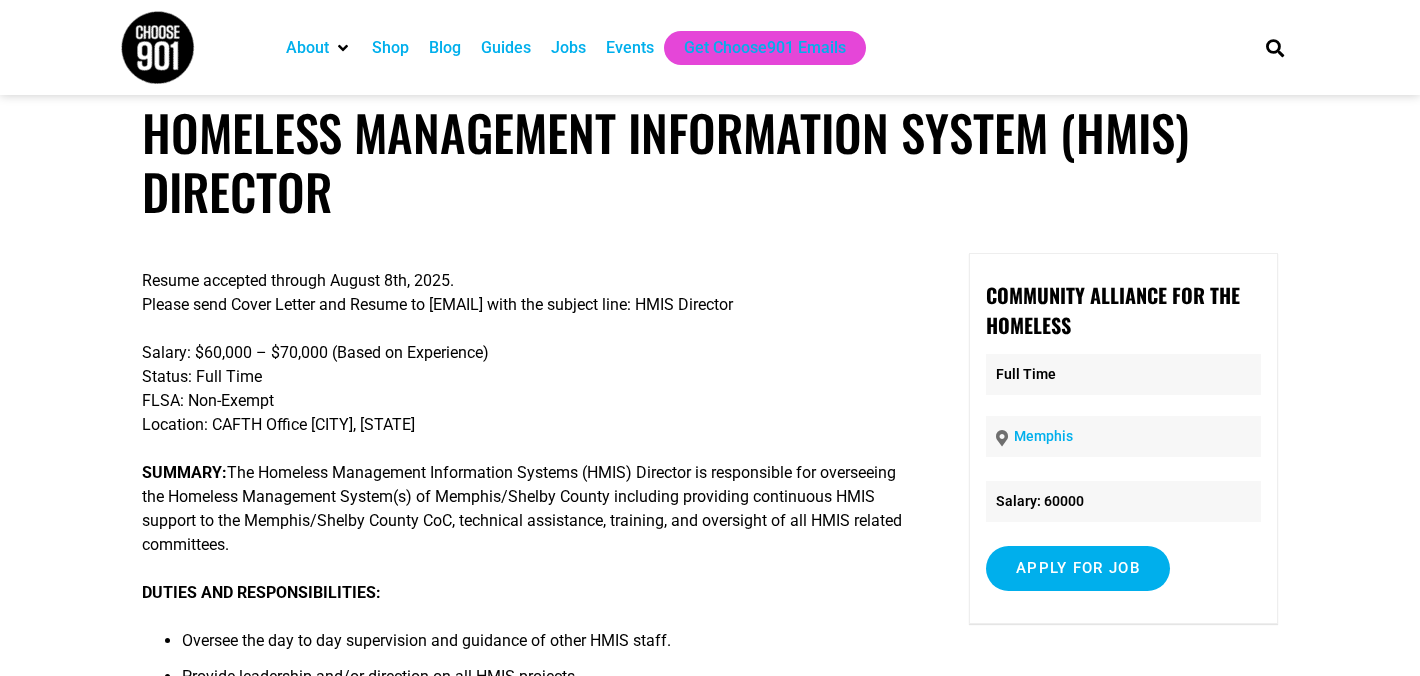 click on "Resume accepted through August 8th, 2025.
Please send Cover Letter and Resume to cafthHR@cafth.org with the subject line: HMIS Director" at bounding box center (527, 293) 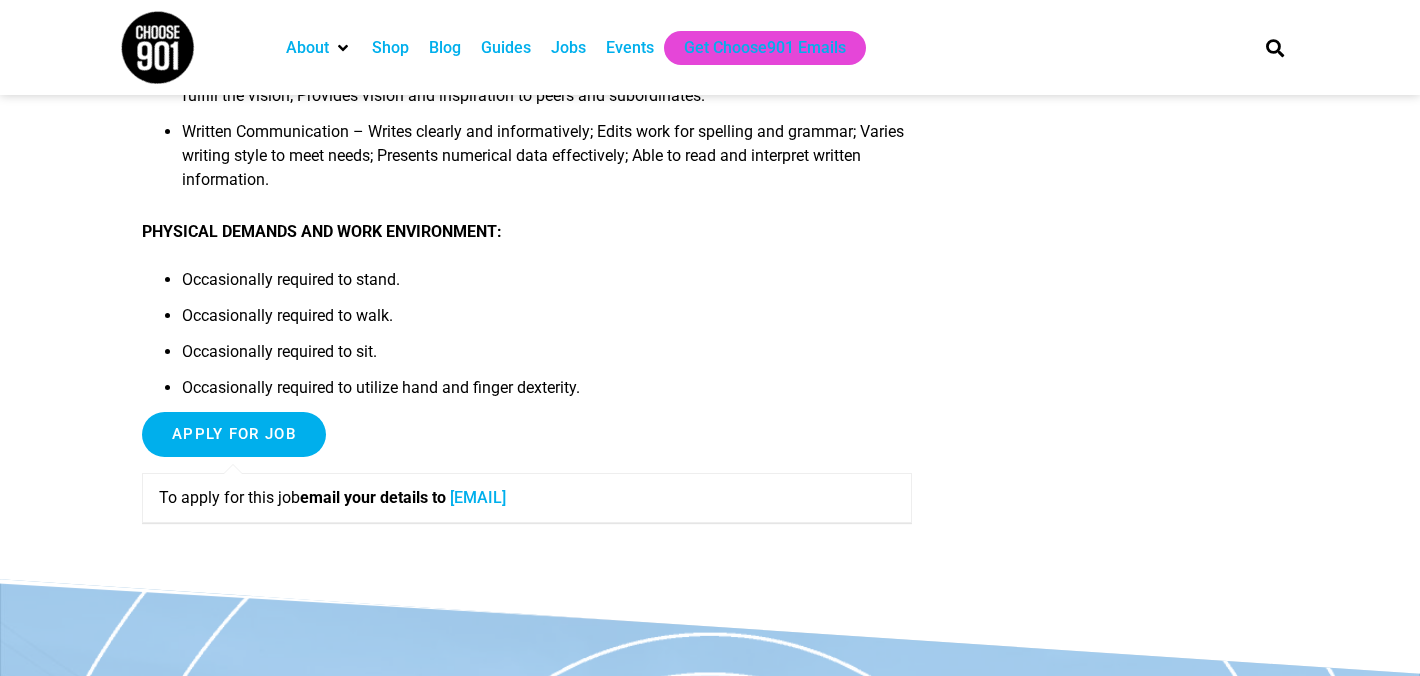 scroll, scrollTop: 4666, scrollLeft: 0, axis: vertical 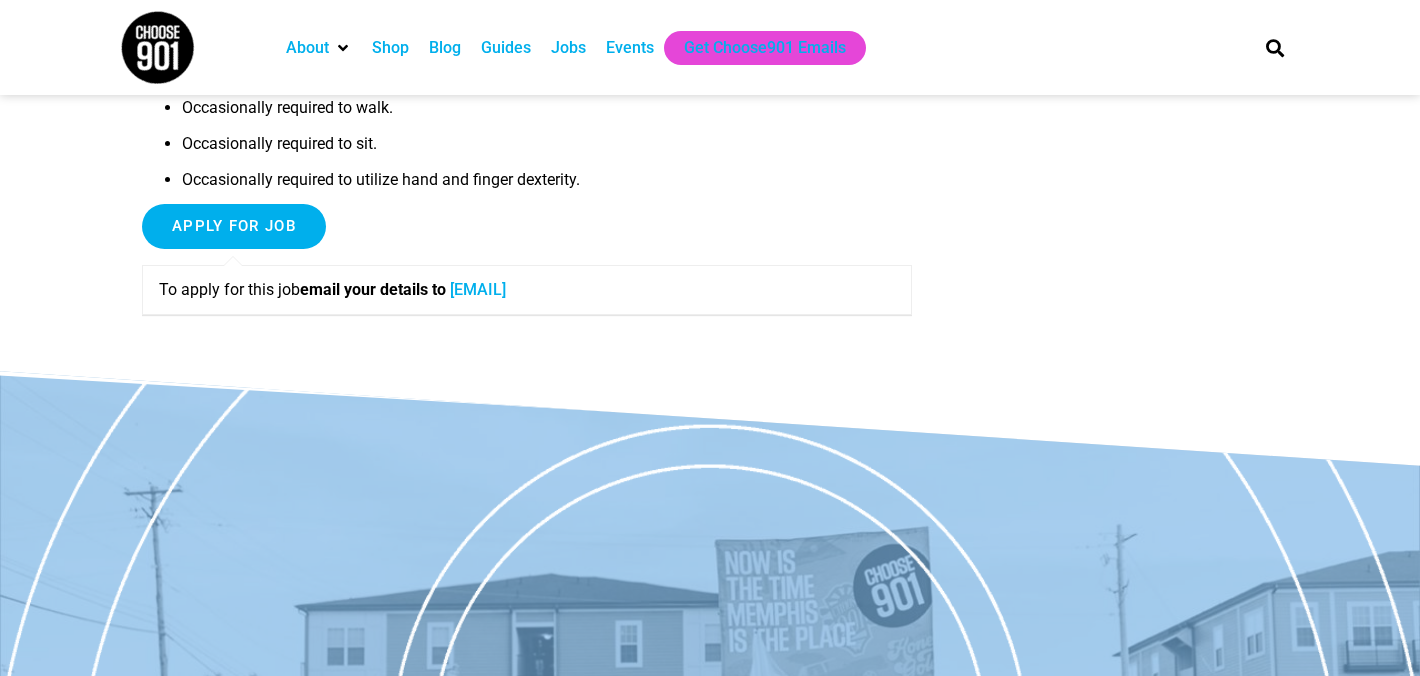 click on "emma@cafth.org" at bounding box center [478, 289] 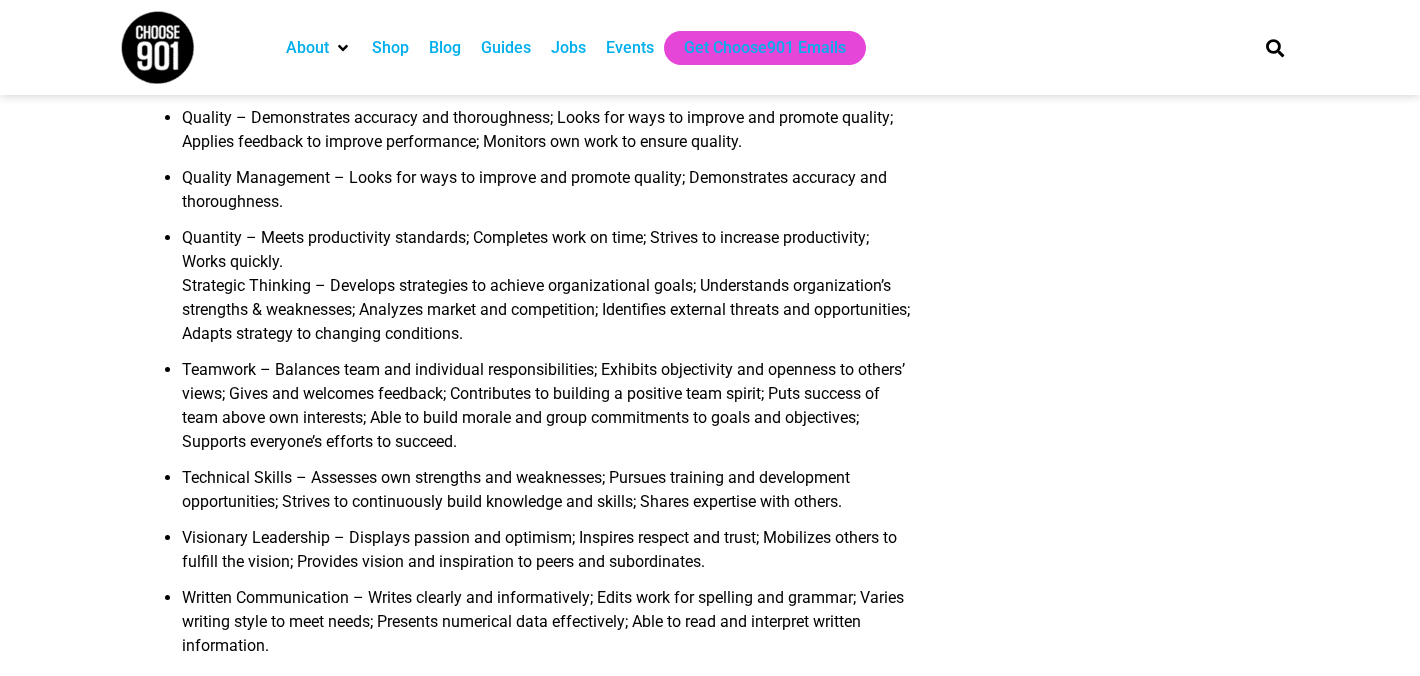 scroll, scrollTop: 4002, scrollLeft: 0, axis: vertical 